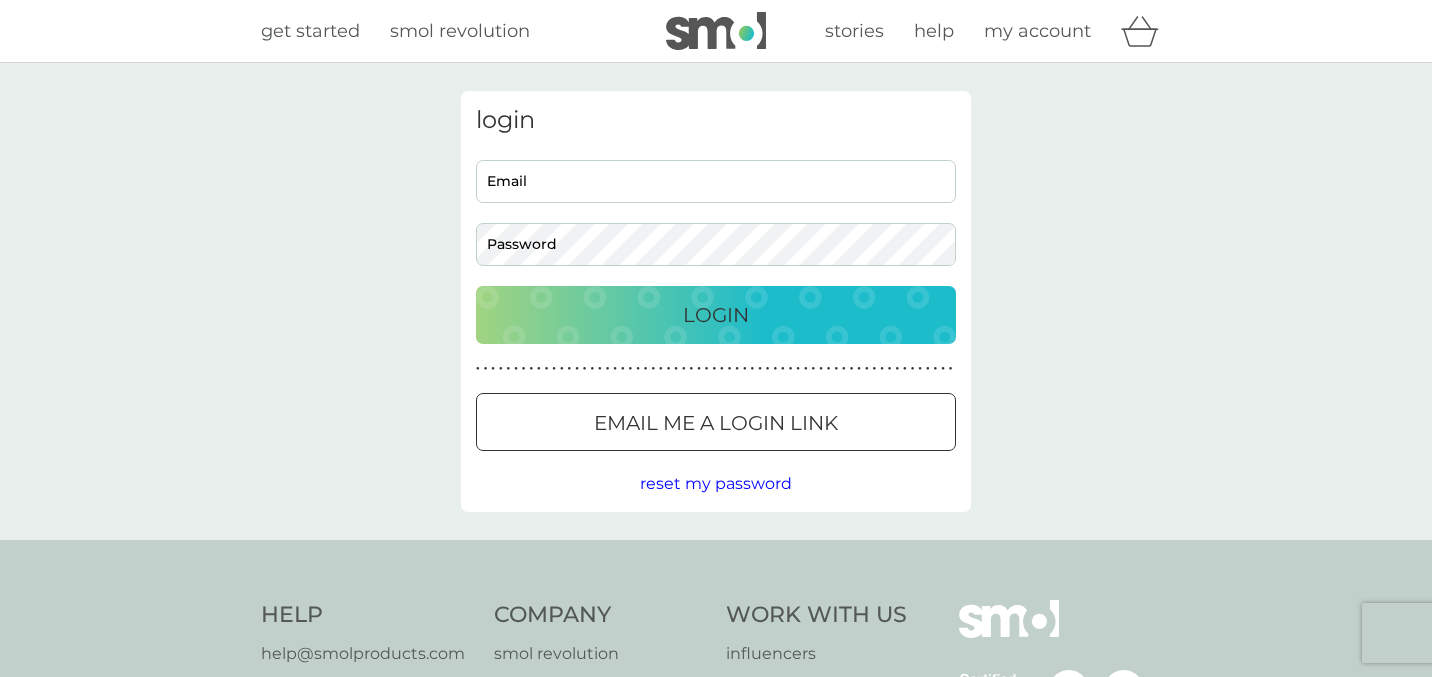 scroll, scrollTop: 0, scrollLeft: 0, axis: both 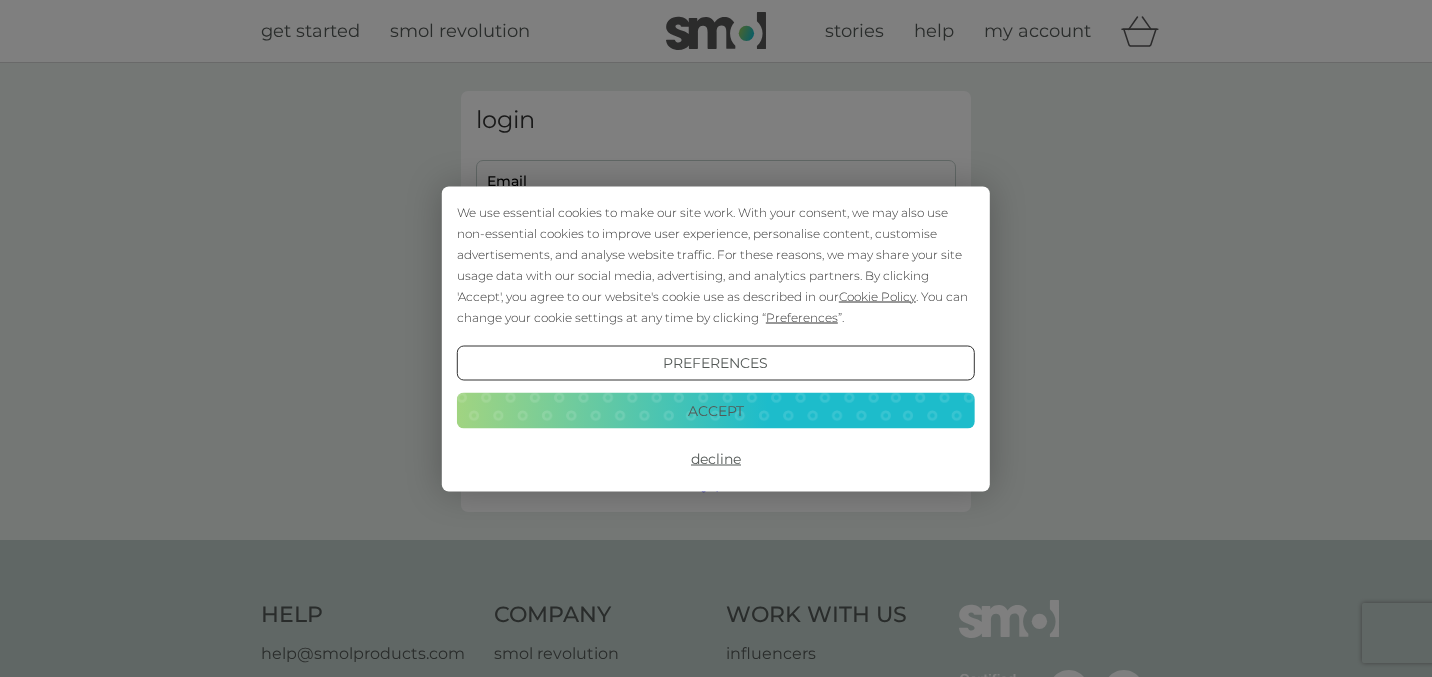 type on "Agent
[EMAIL]" 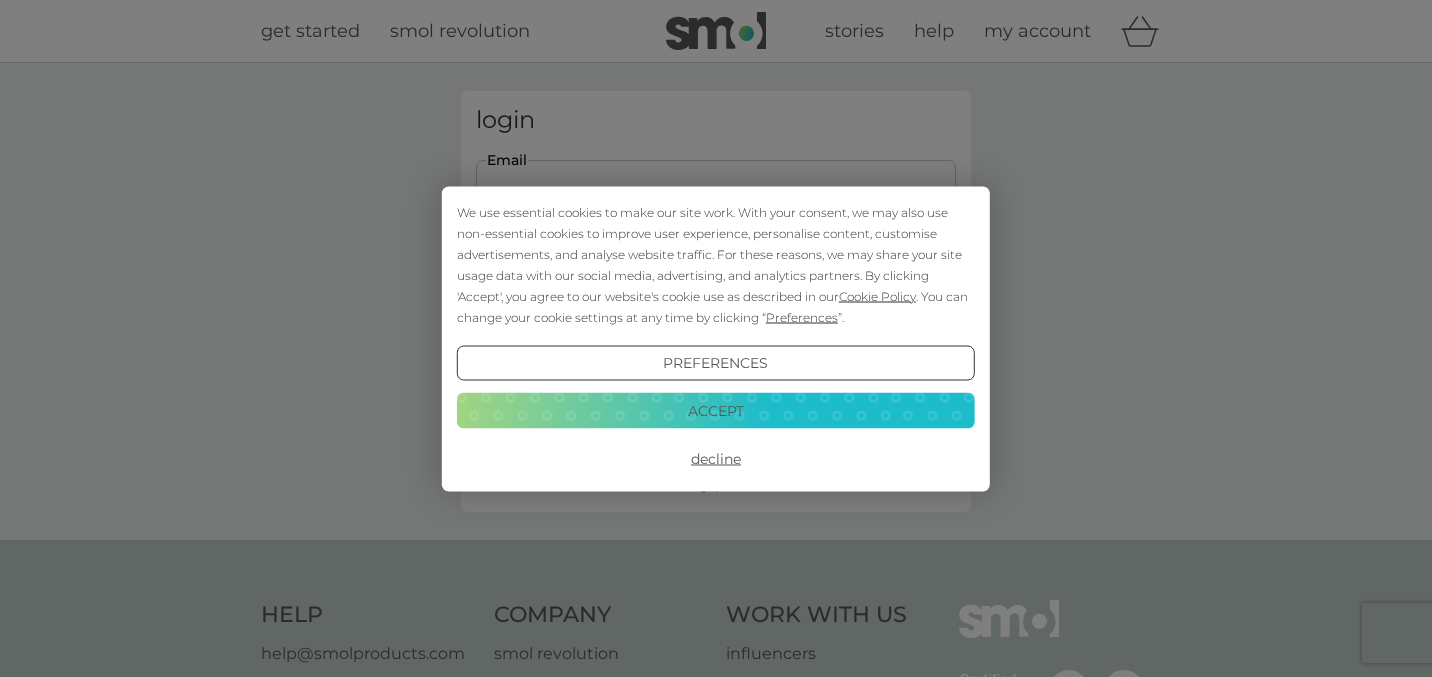 click on "Accept" at bounding box center (716, 411) 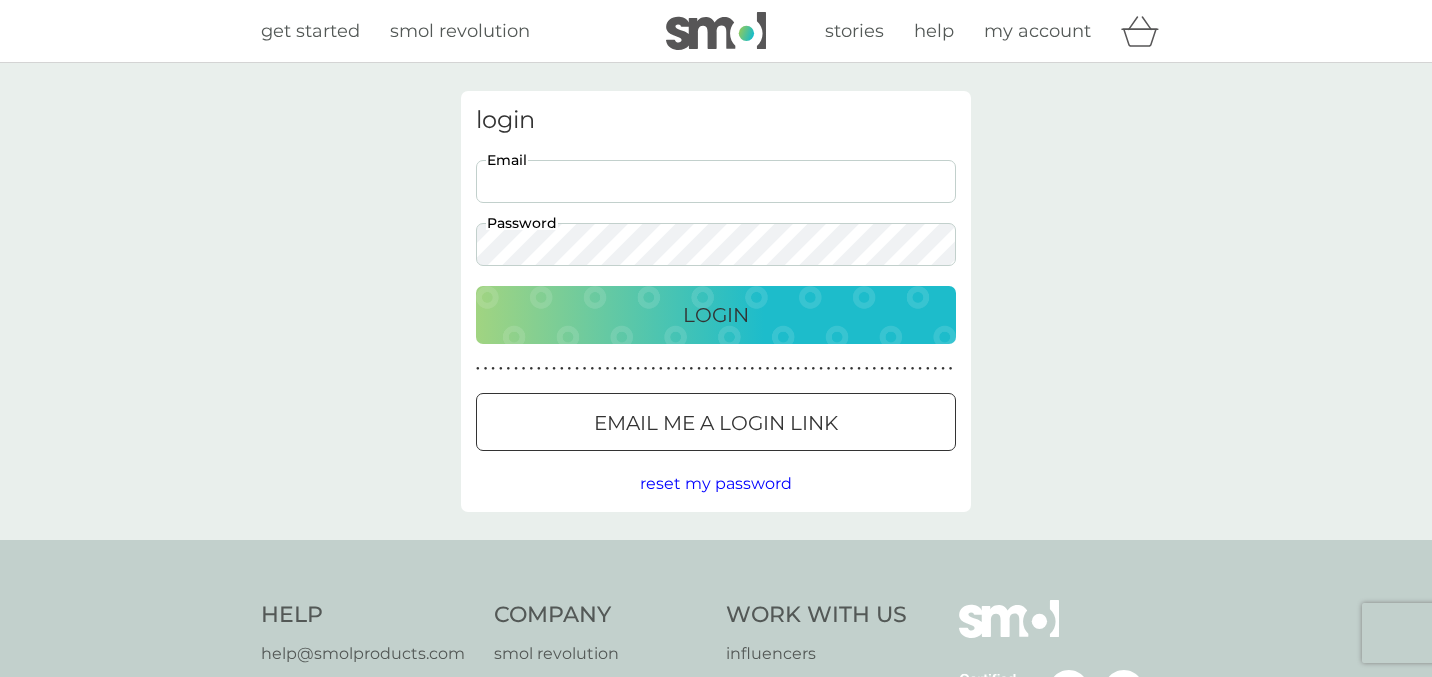 click on "Login" at bounding box center [716, 315] 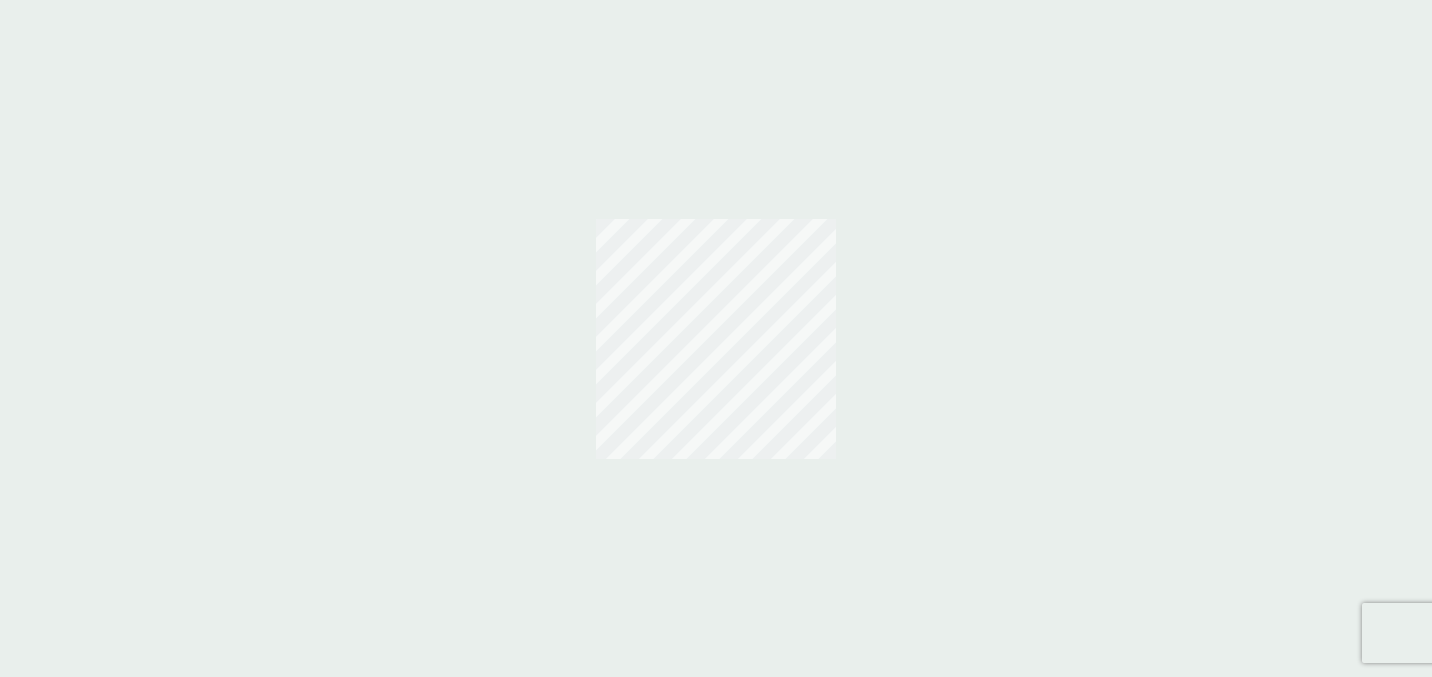scroll, scrollTop: 0, scrollLeft: 0, axis: both 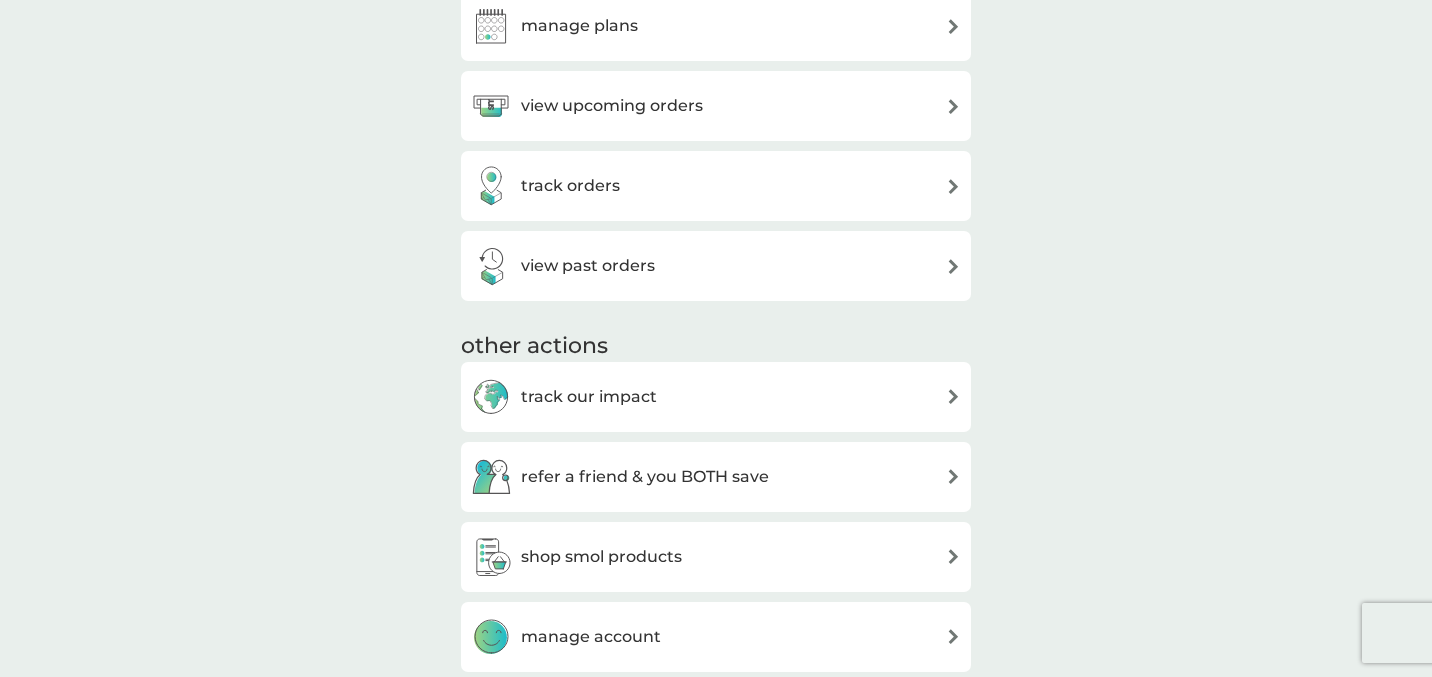 click on "view upcoming orders" at bounding box center (716, 106) 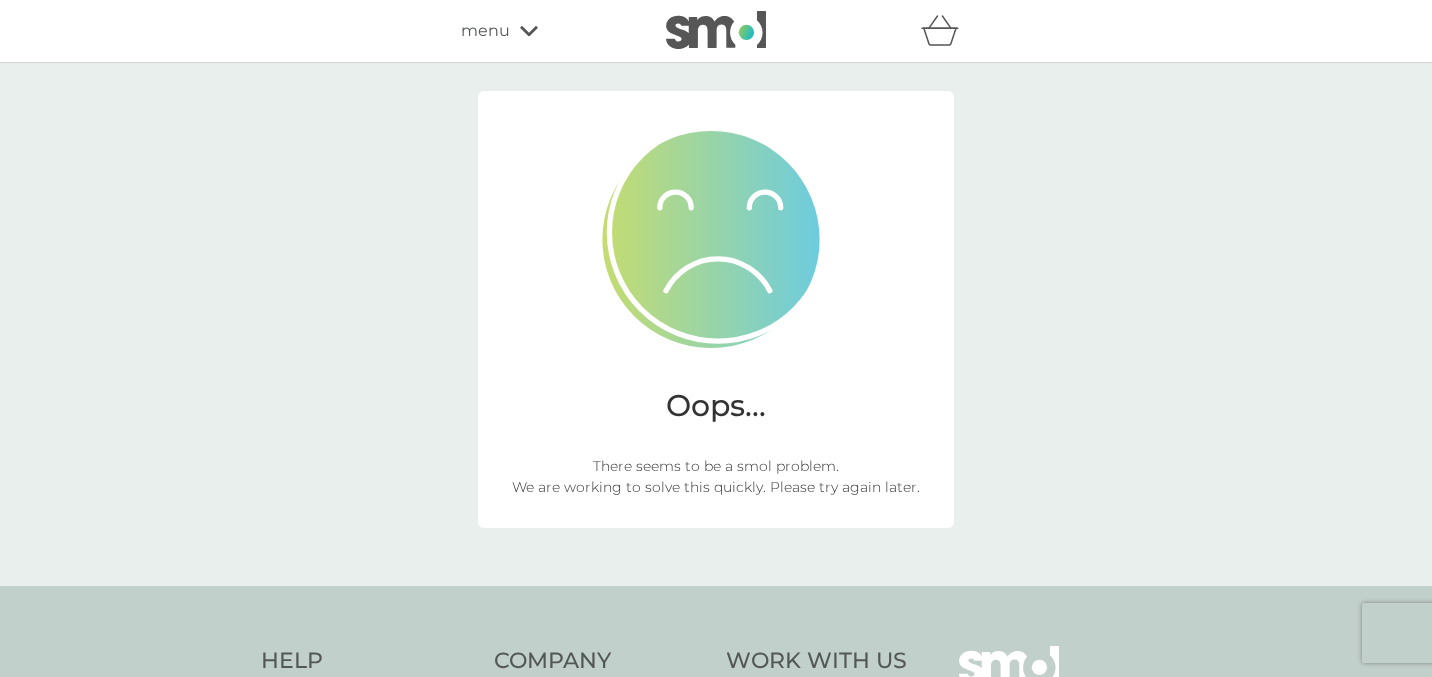 scroll, scrollTop: 353, scrollLeft: 0, axis: vertical 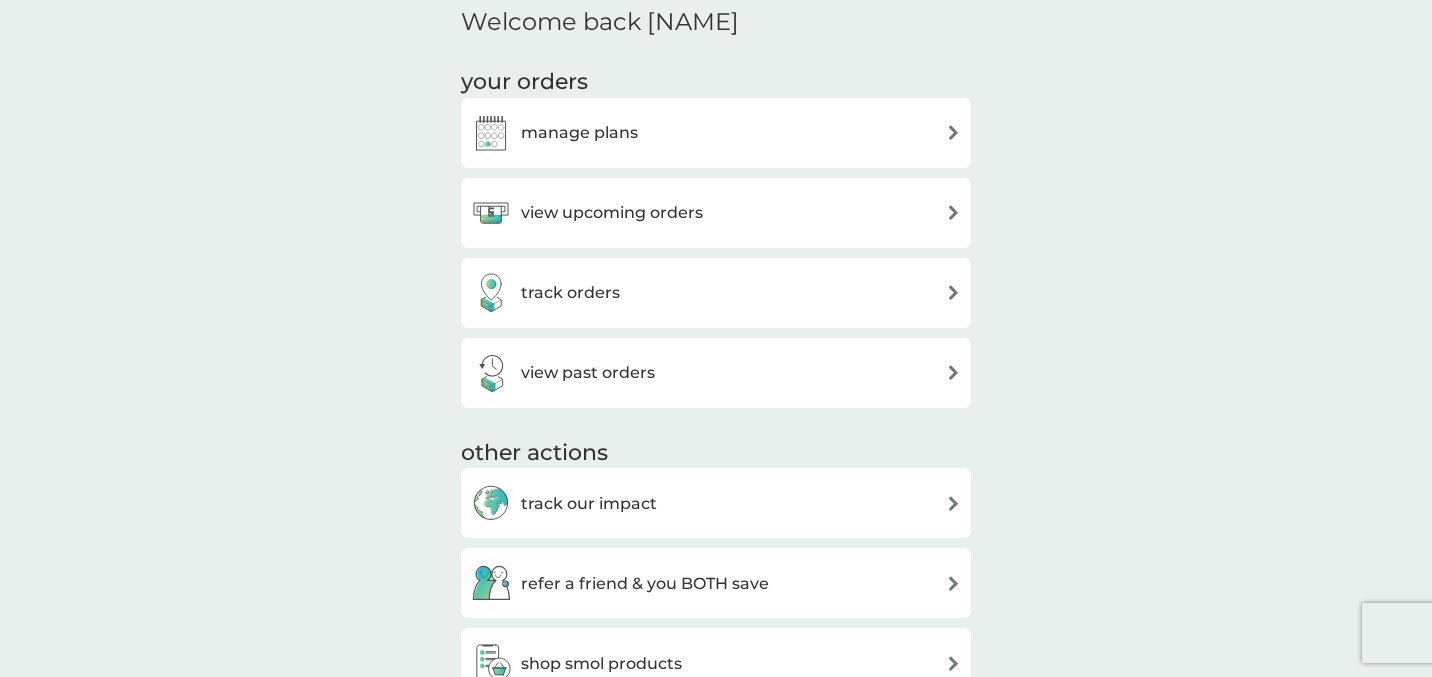 click on "track orders" at bounding box center [570, 293] 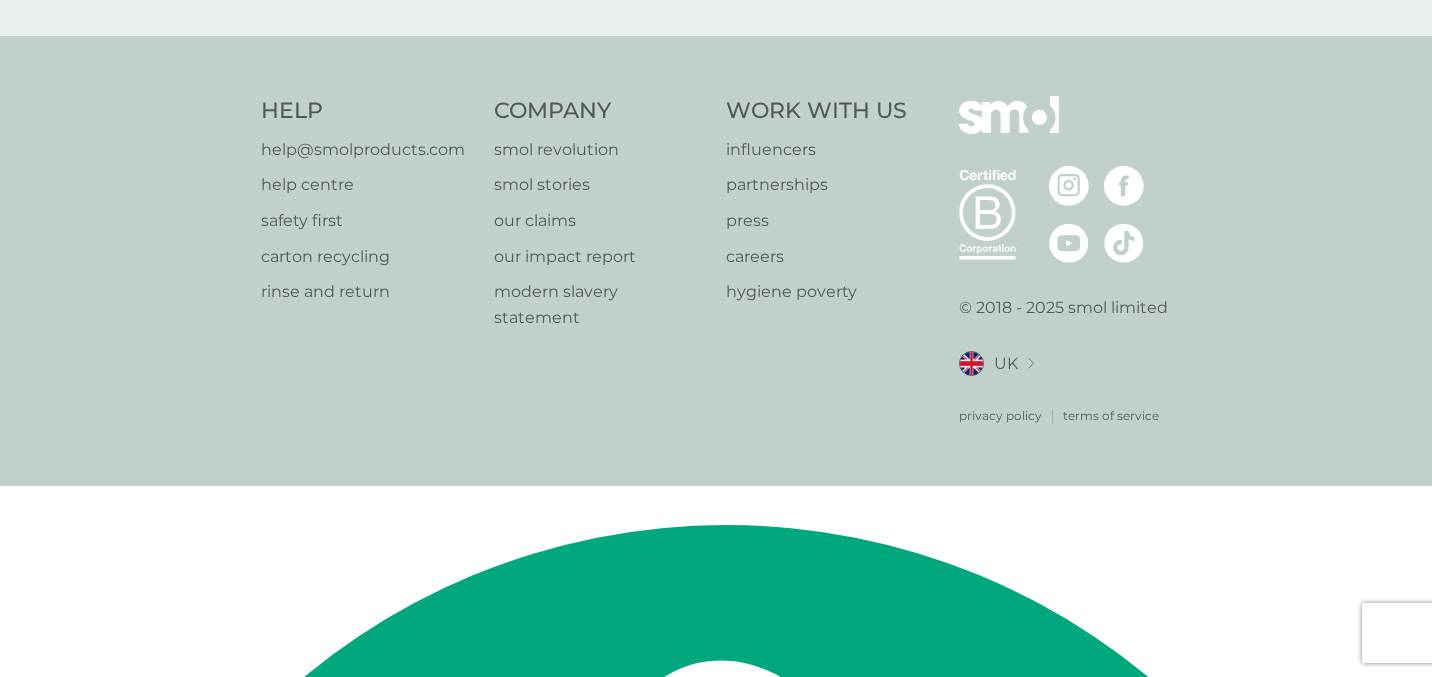 scroll, scrollTop: 0, scrollLeft: 0, axis: both 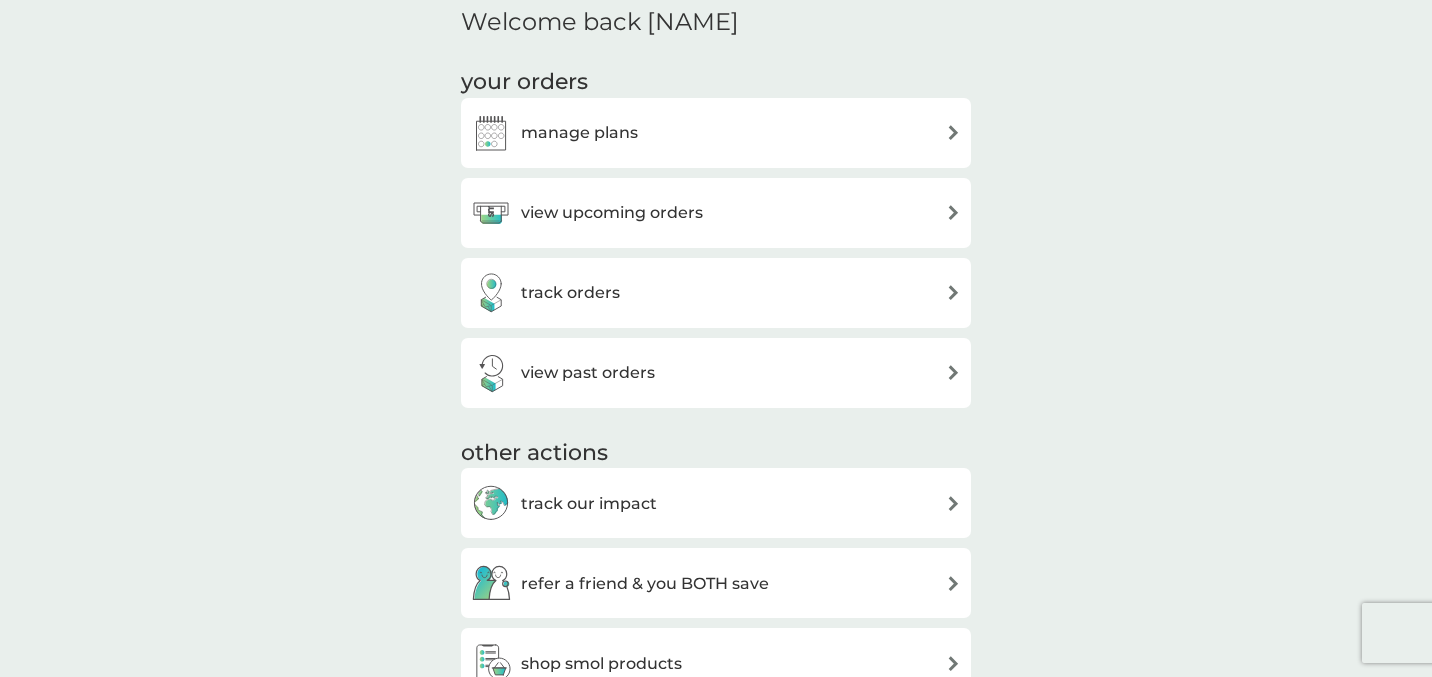click on "view past orders" at bounding box center [588, 373] 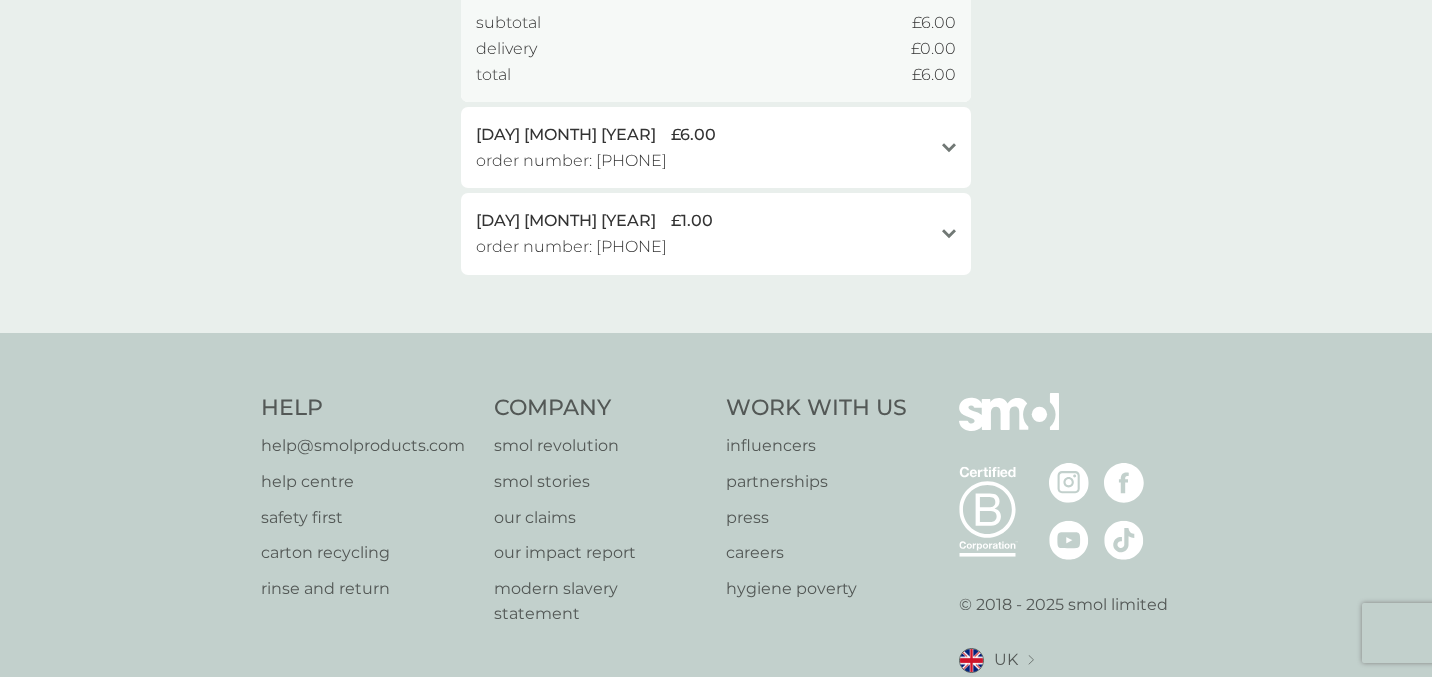 scroll, scrollTop: 0, scrollLeft: 0, axis: both 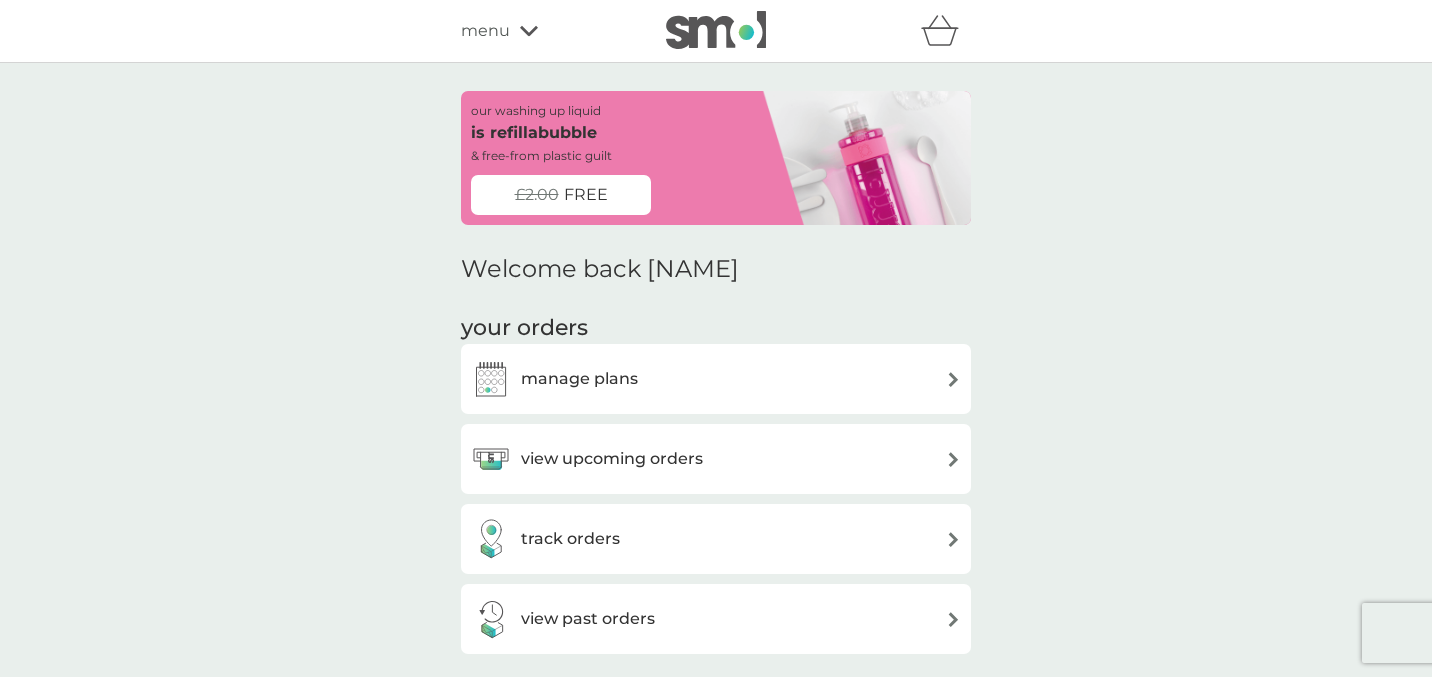 click on "manage plans" at bounding box center (554, 379) 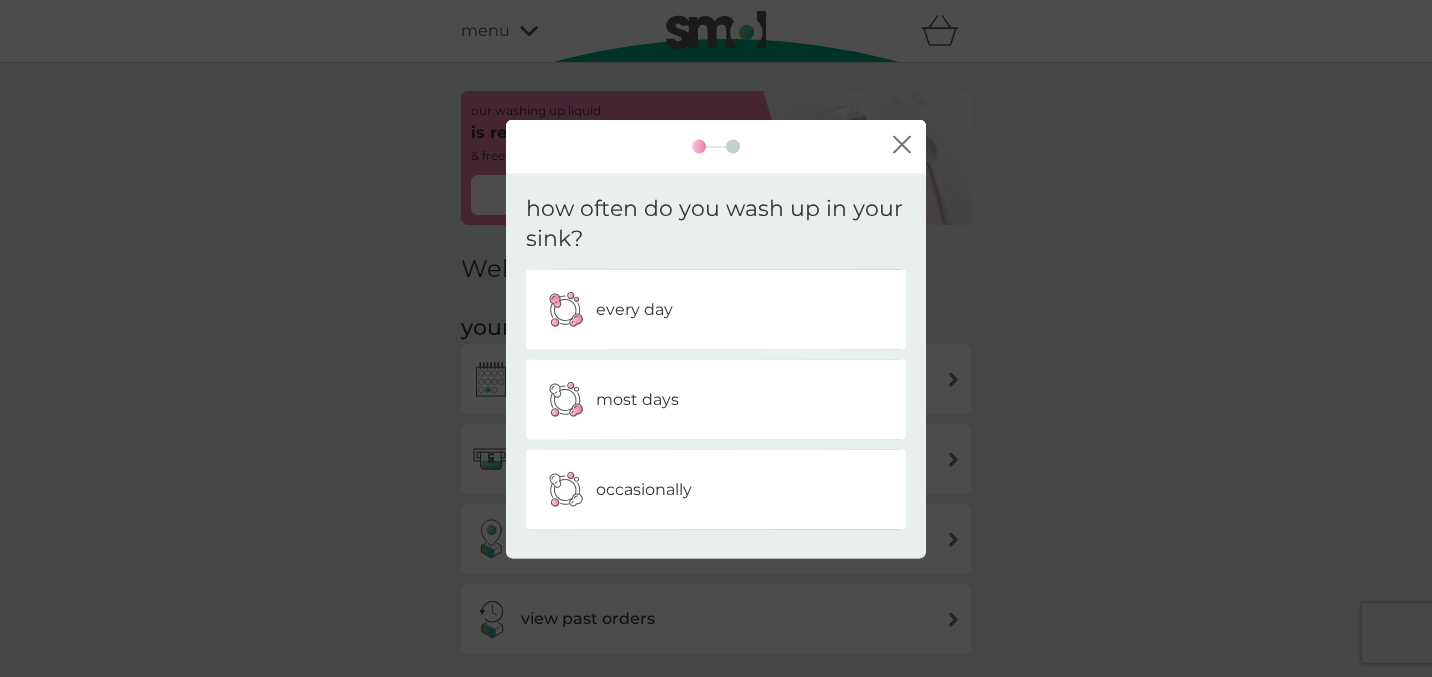 click on "occasionally" at bounding box center [644, 490] 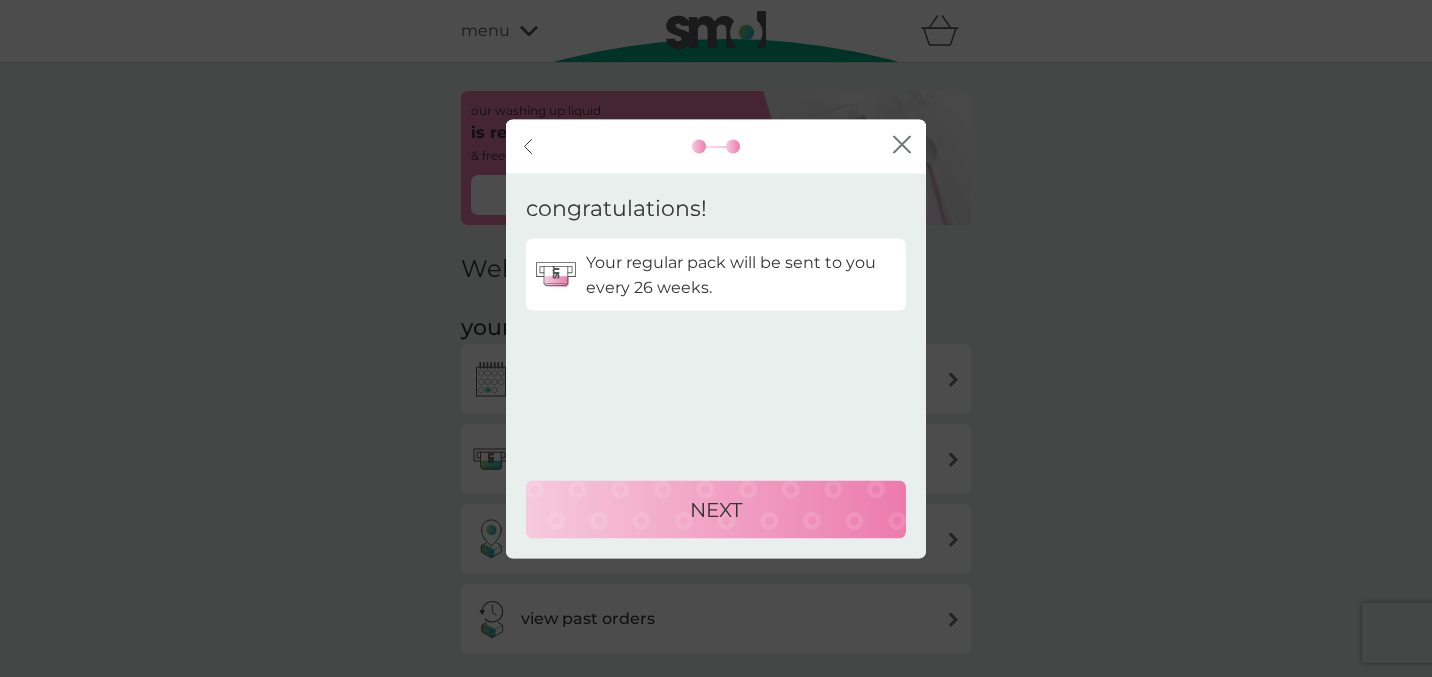 click on "NEXT" at bounding box center [716, 509] 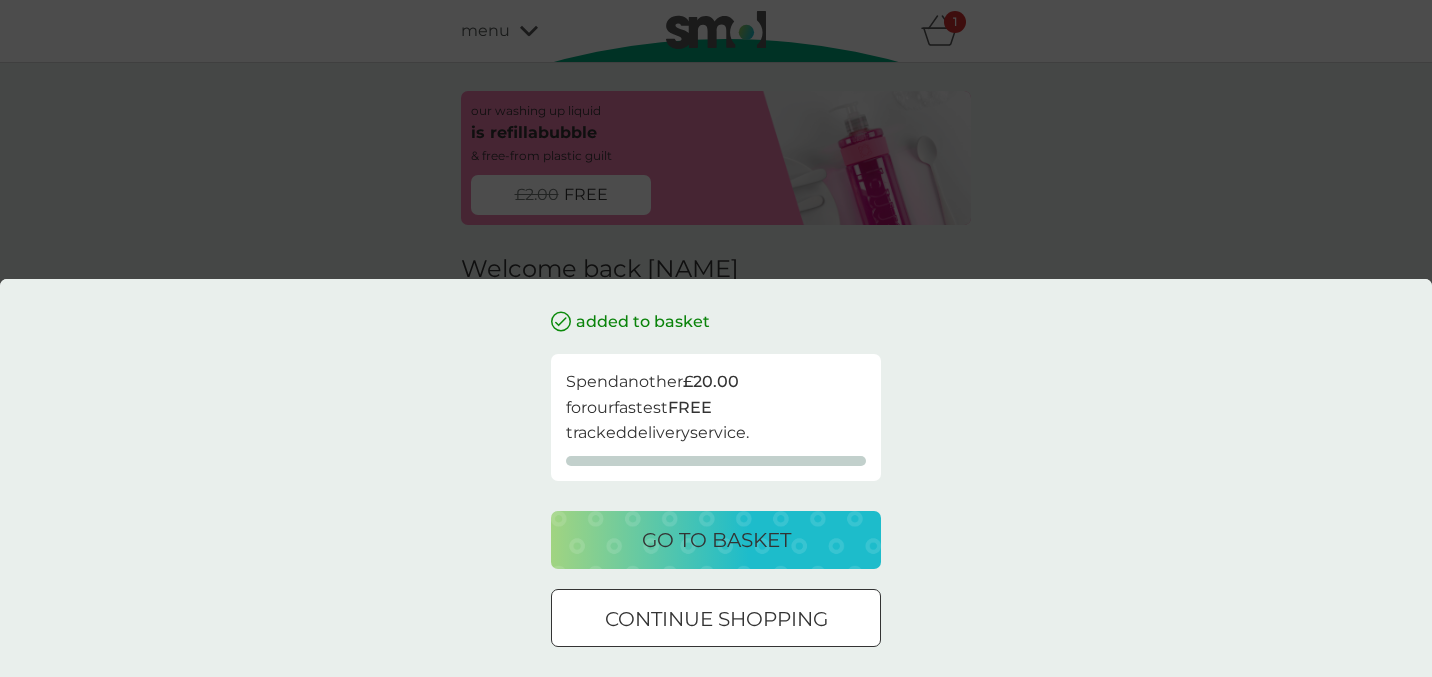click on "continue shopping" at bounding box center [716, 619] 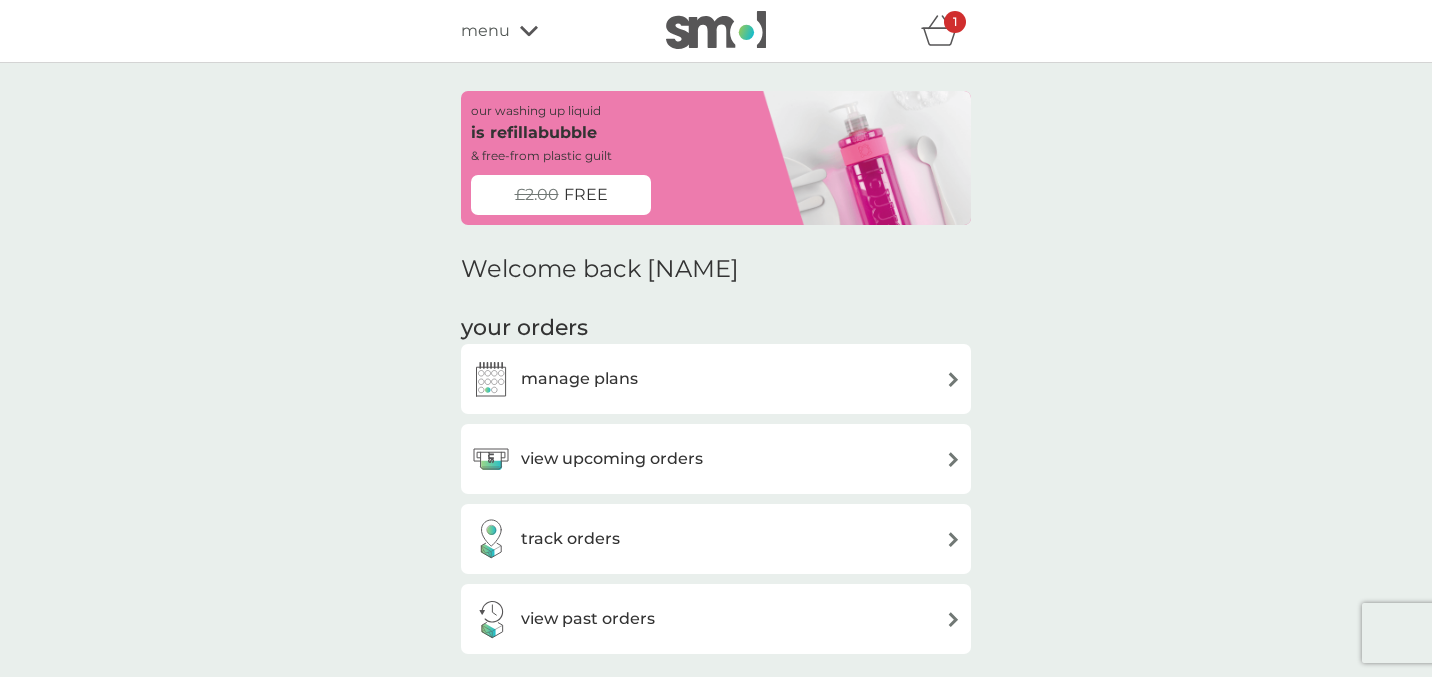 click on "1" at bounding box center [955, 22] 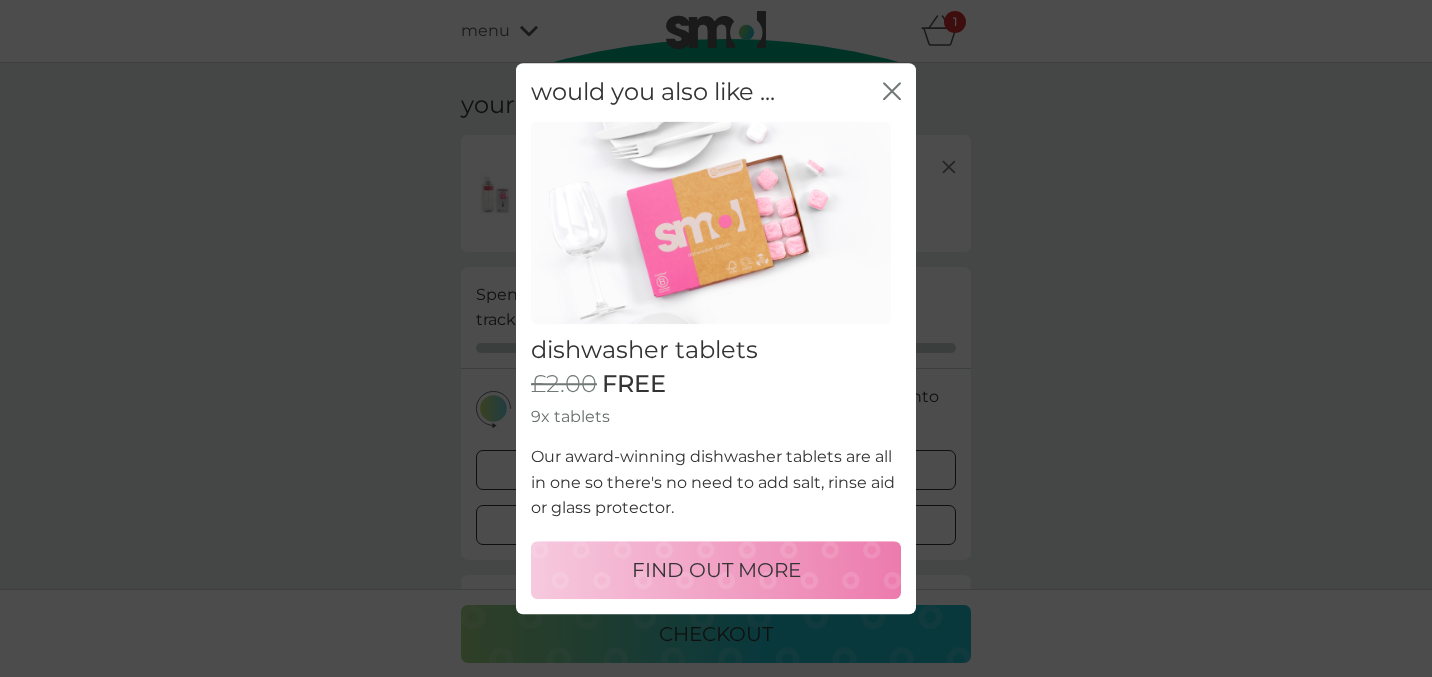 click 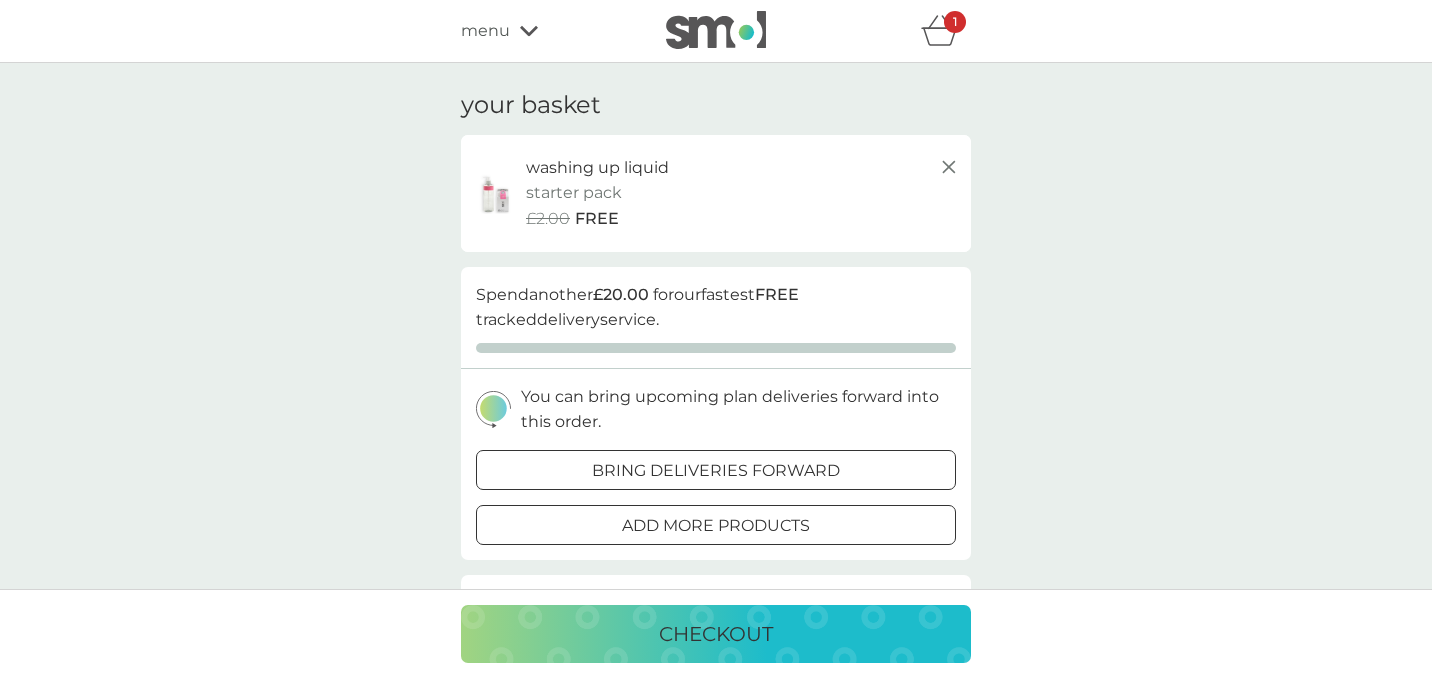 click 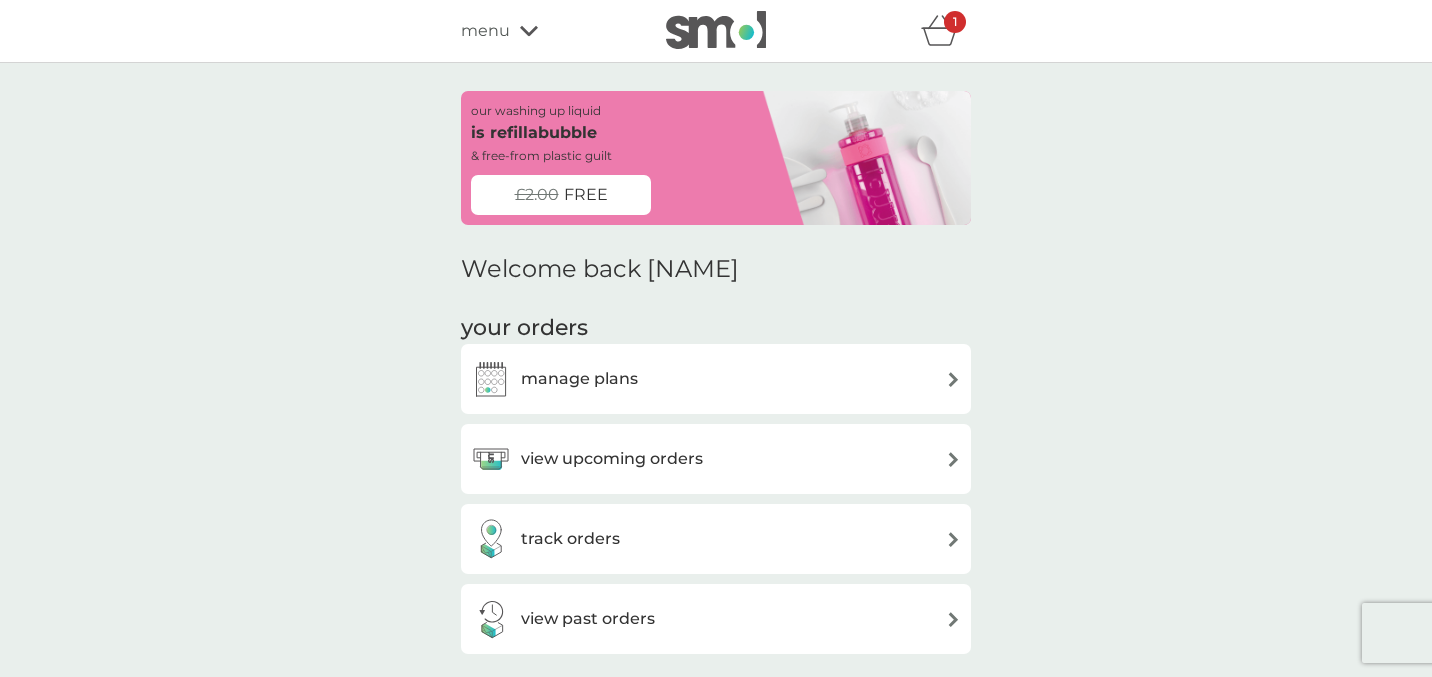 click 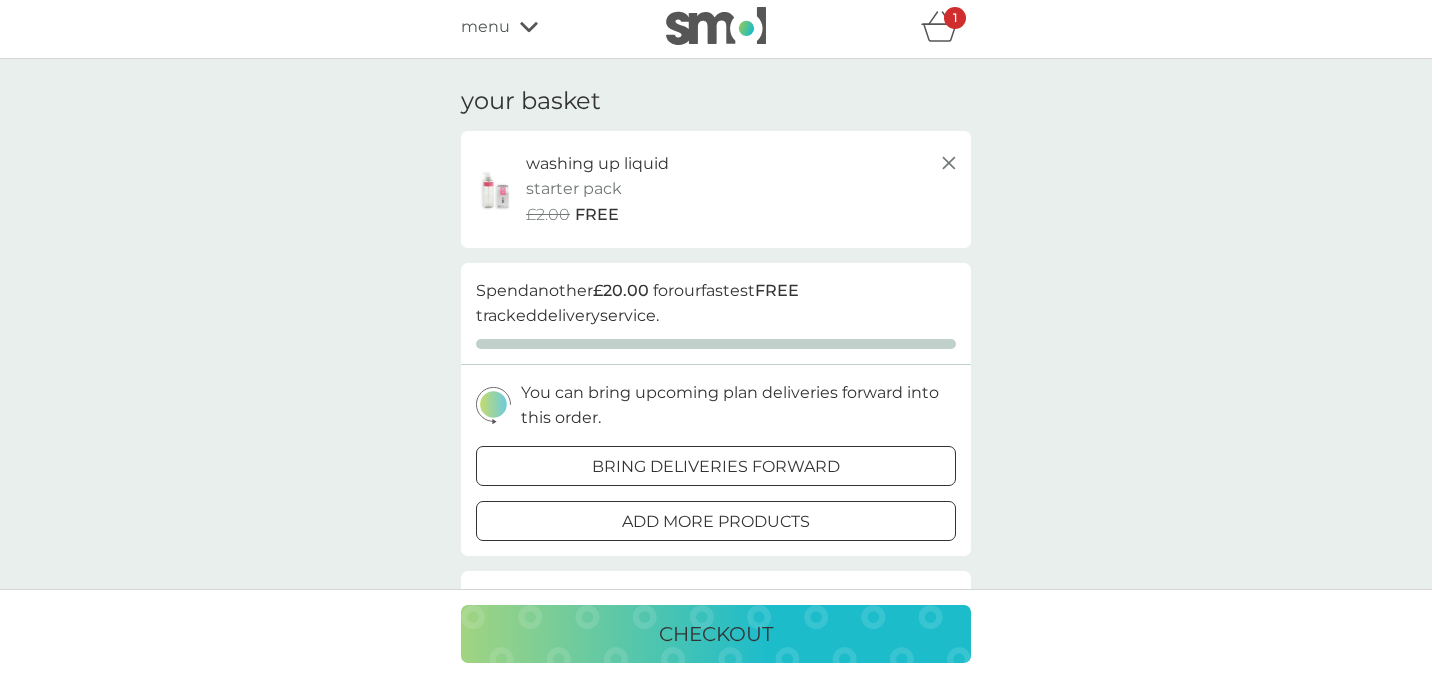 scroll, scrollTop: 0, scrollLeft: 0, axis: both 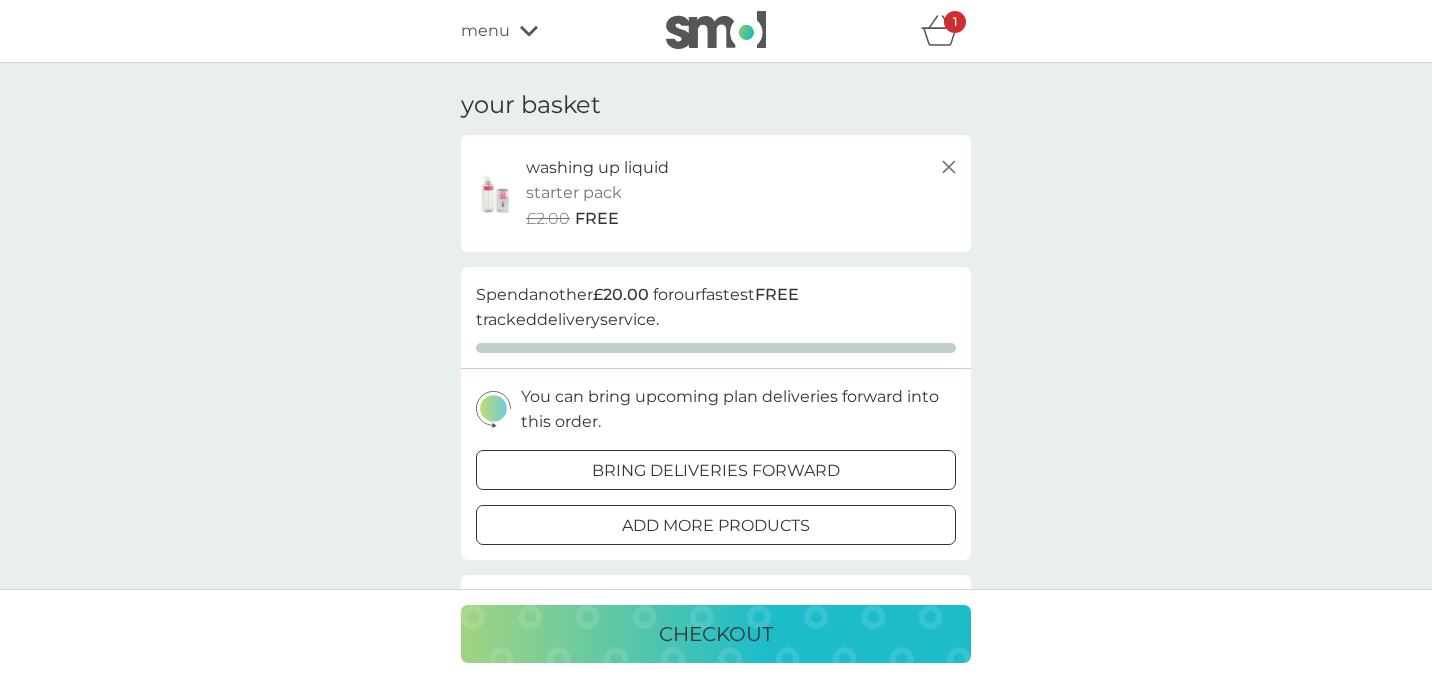 click on "1" at bounding box center (955, 22) 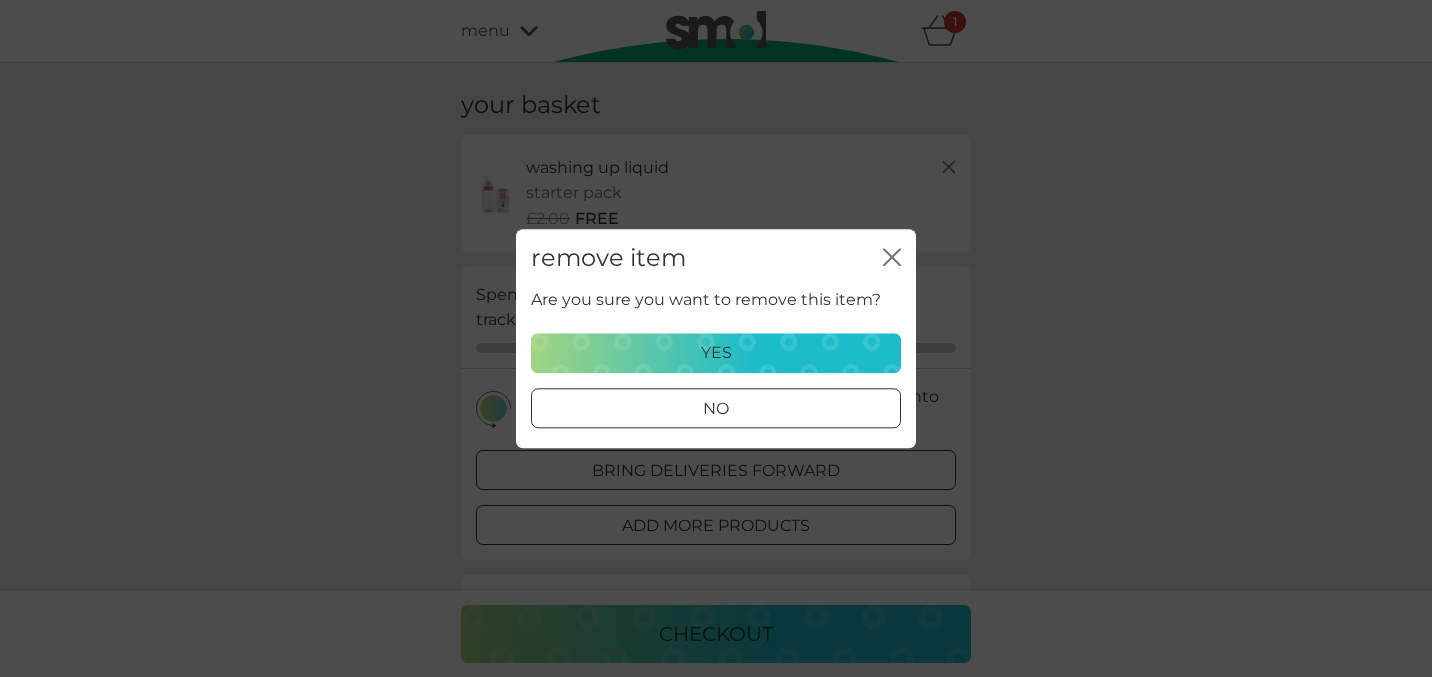 click on "yes" at bounding box center [716, 353] 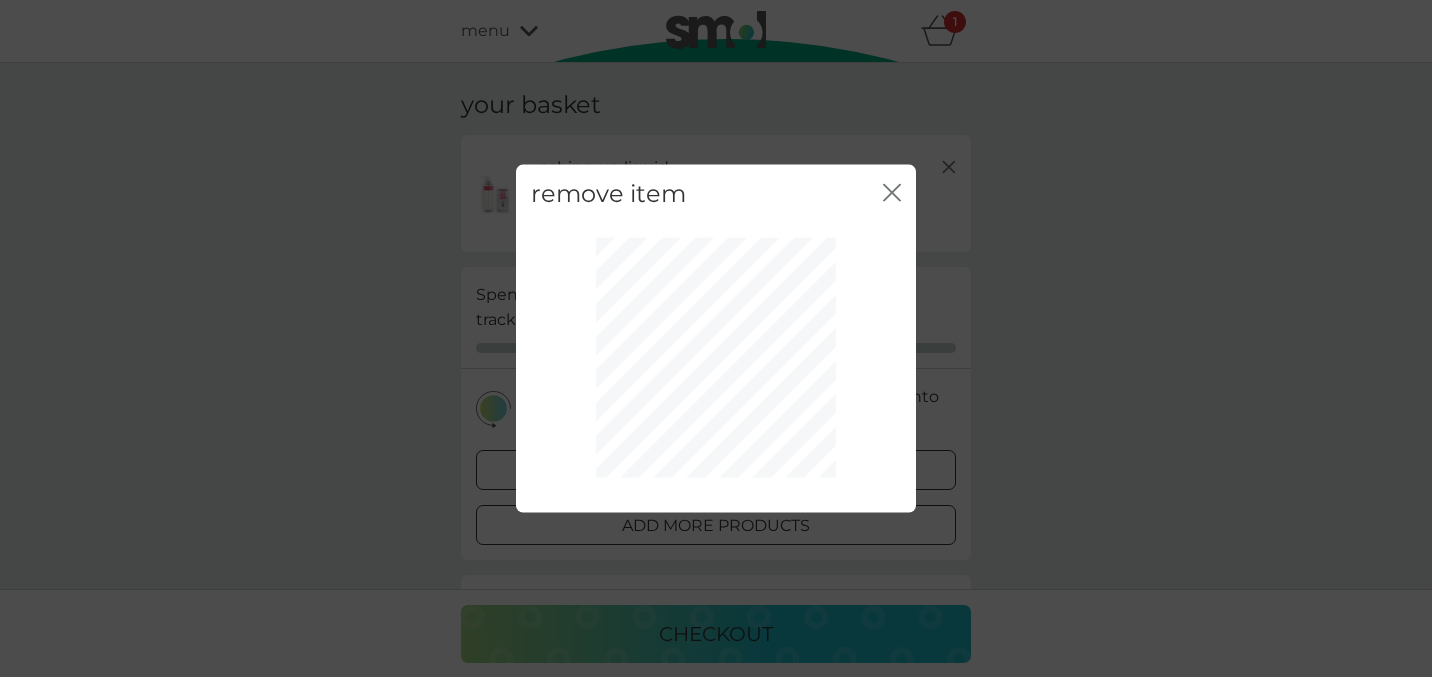 click on "remove item close" at bounding box center [716, 193] 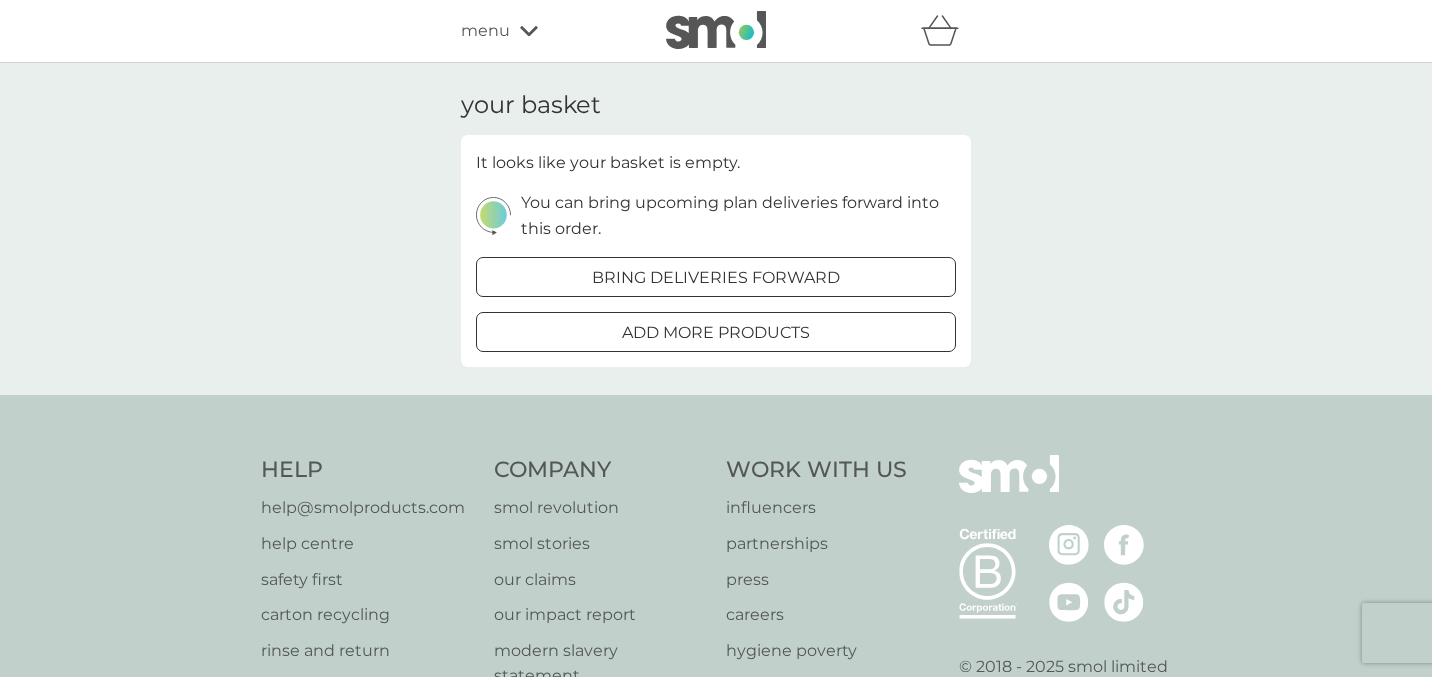 click on "refer a friend & you BOTH save smol impact smol shop your smol plans your upcoming orders your details order history logout menu" at bounding box center (716, 31) 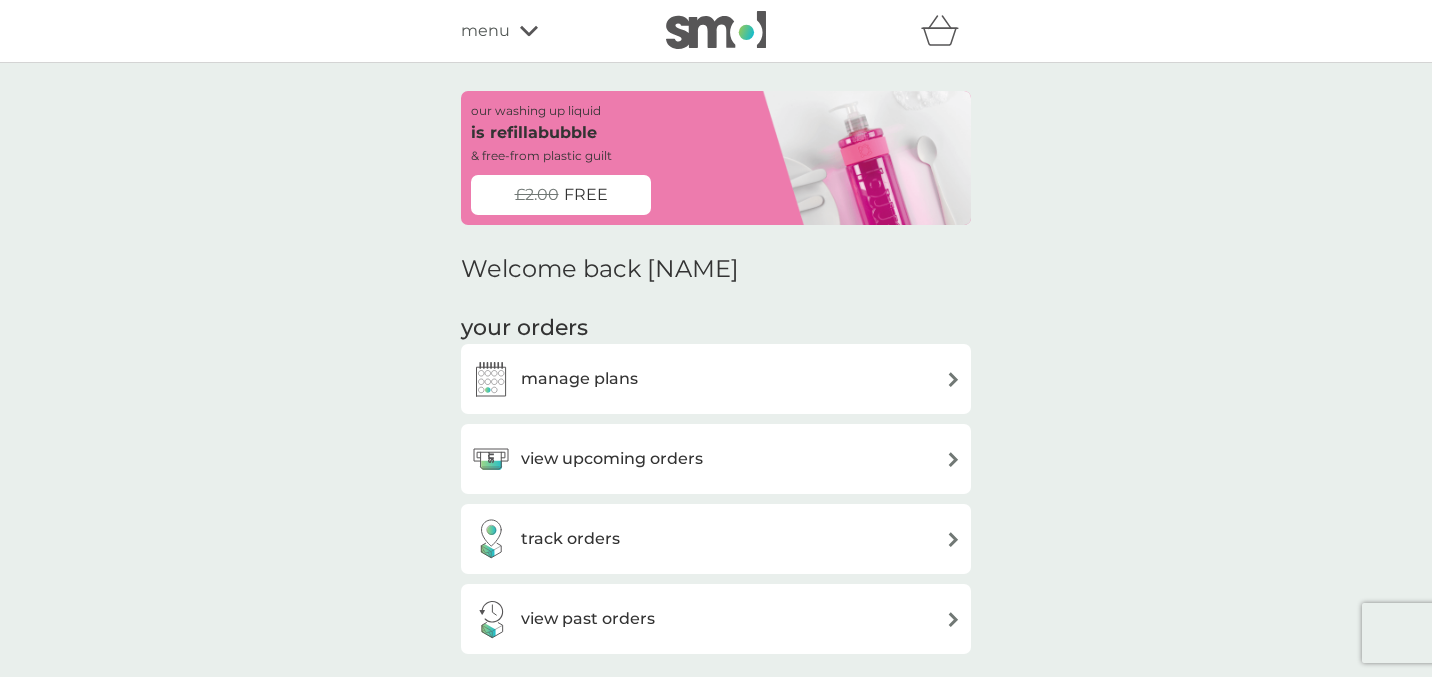 click on "£2.00 FREE" at bounding box center [561, 195] 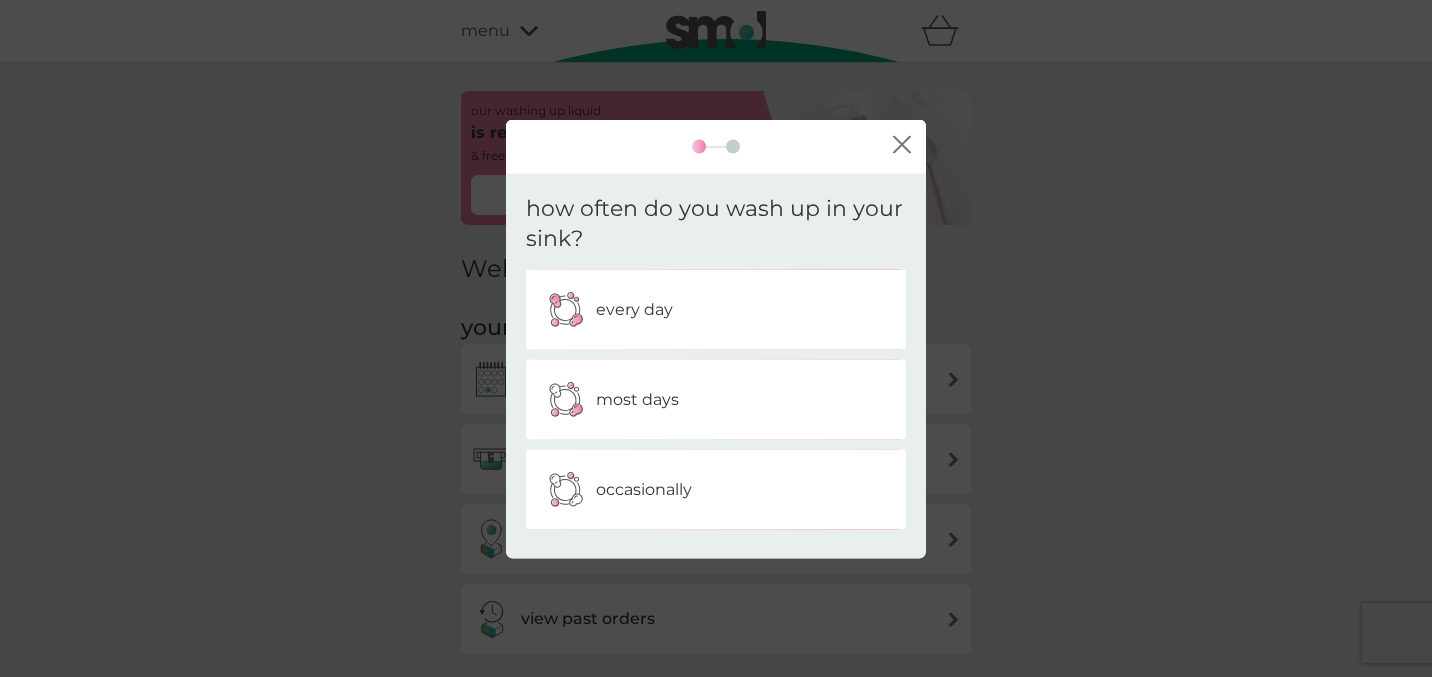 click on "most days" at bounding box center [637, 400] 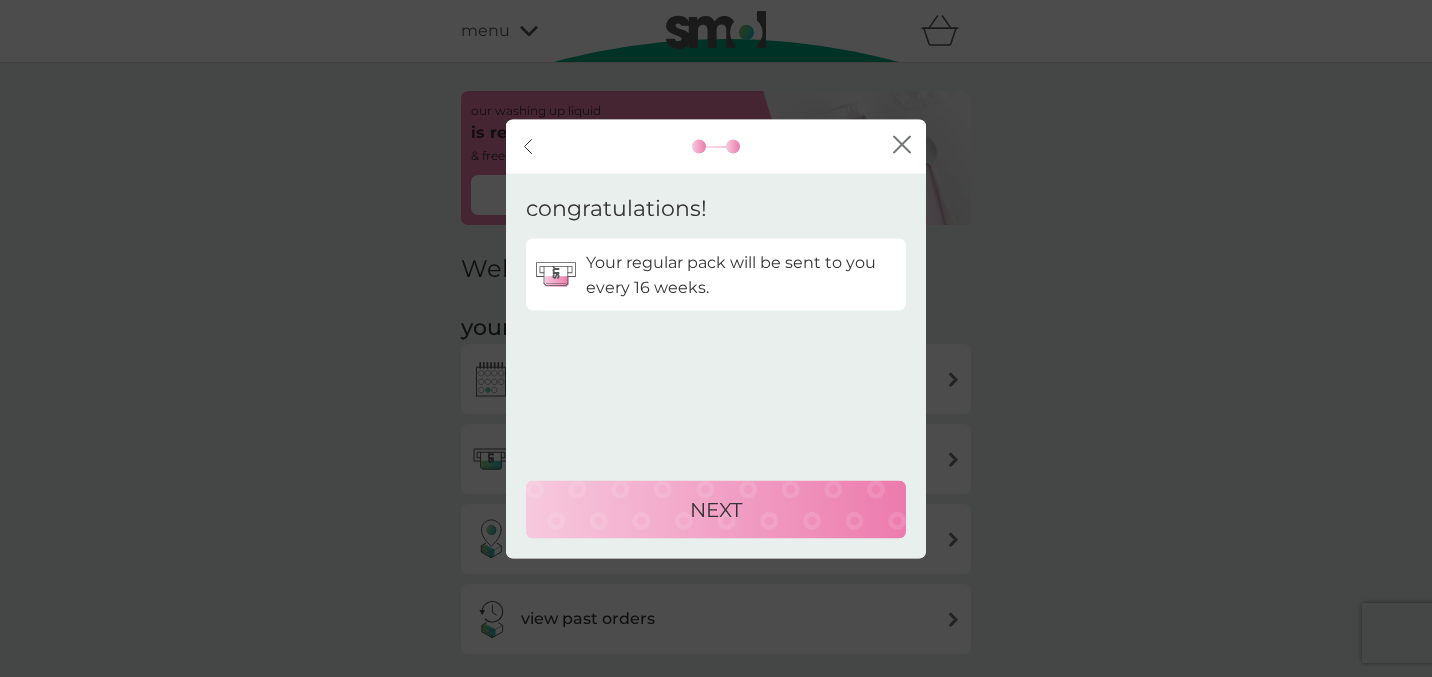 click on "NEXT" at bounding box center [716, 509] 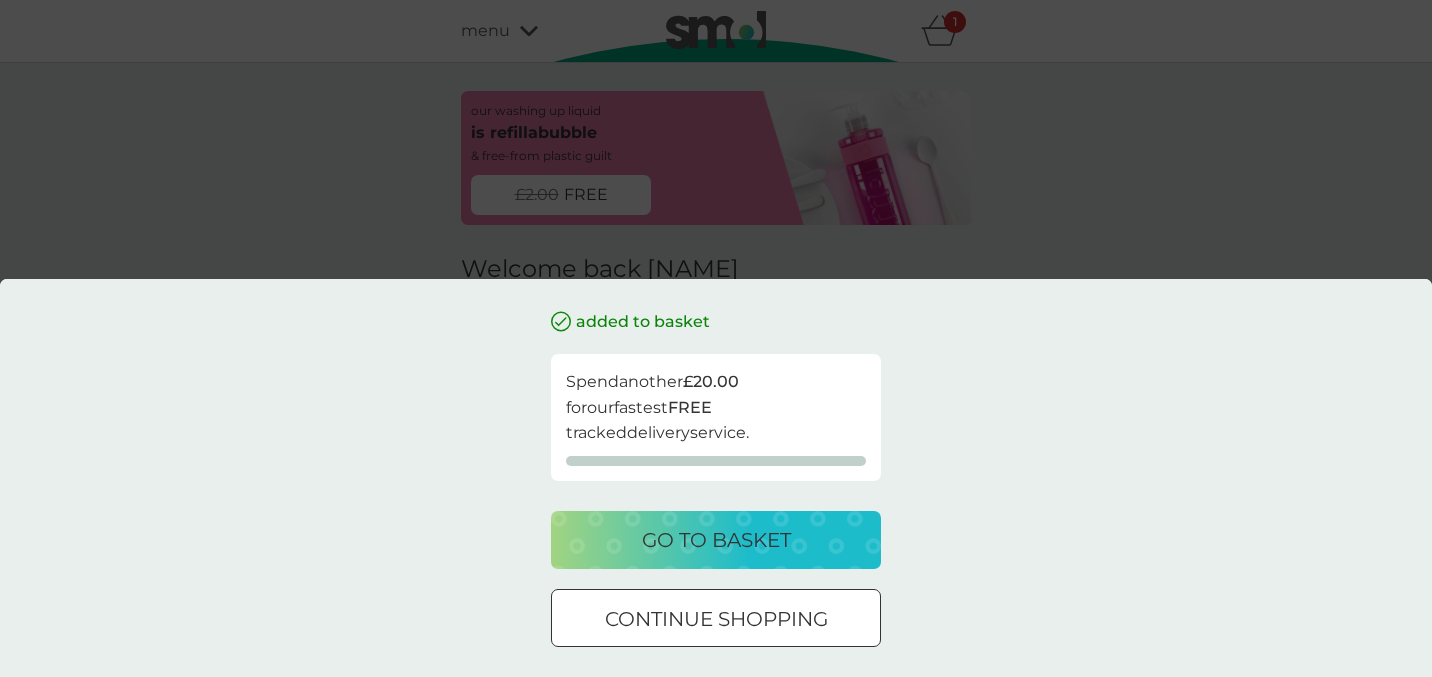 click on "go to basket" at bounding box center (716, 540) 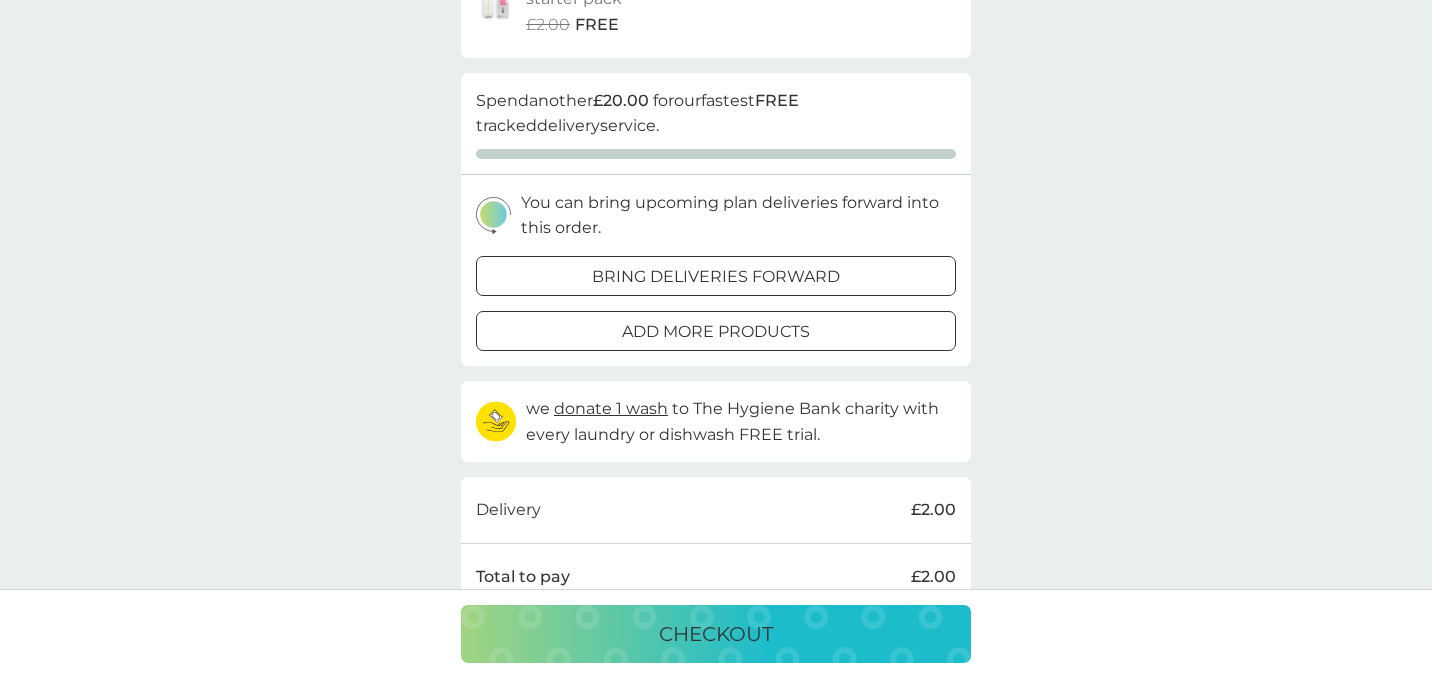 scroll, scrollTop: 0, scrollLeft: 0, axis: both 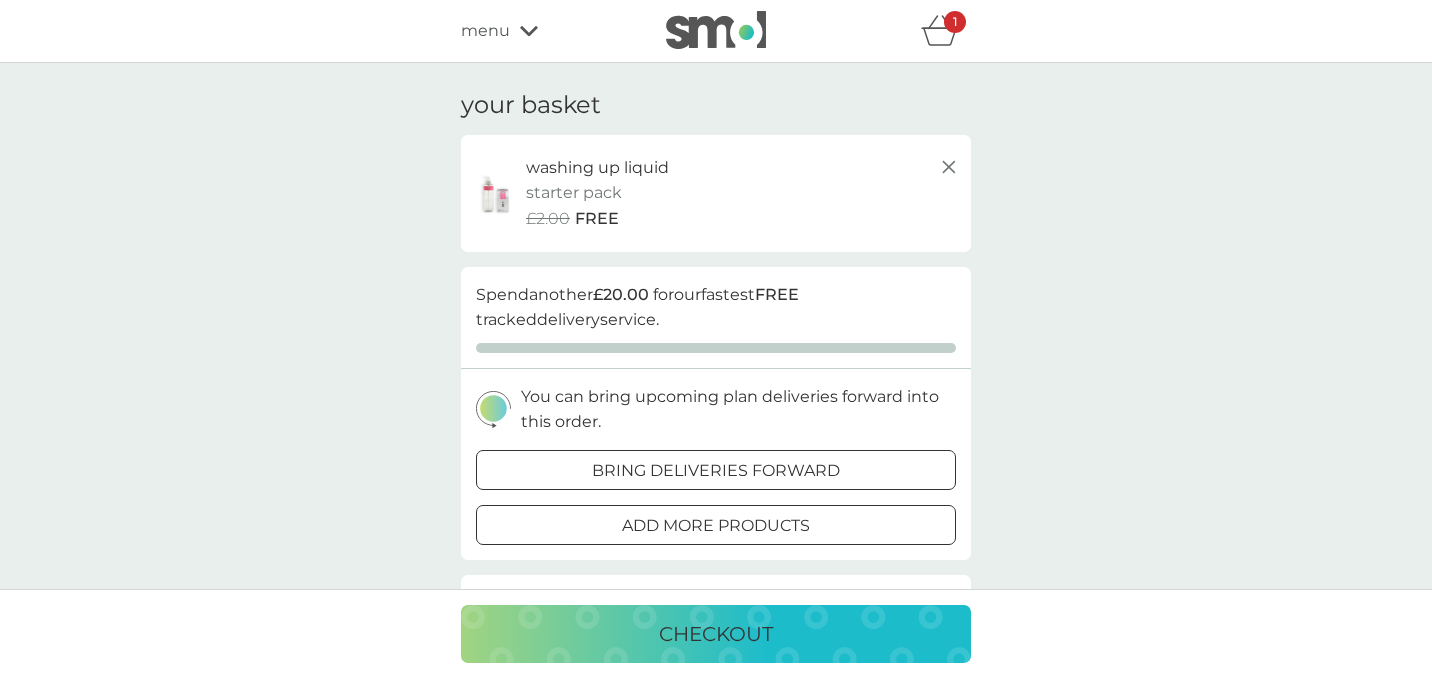 click on "menu" at bounding box center (485, 31) 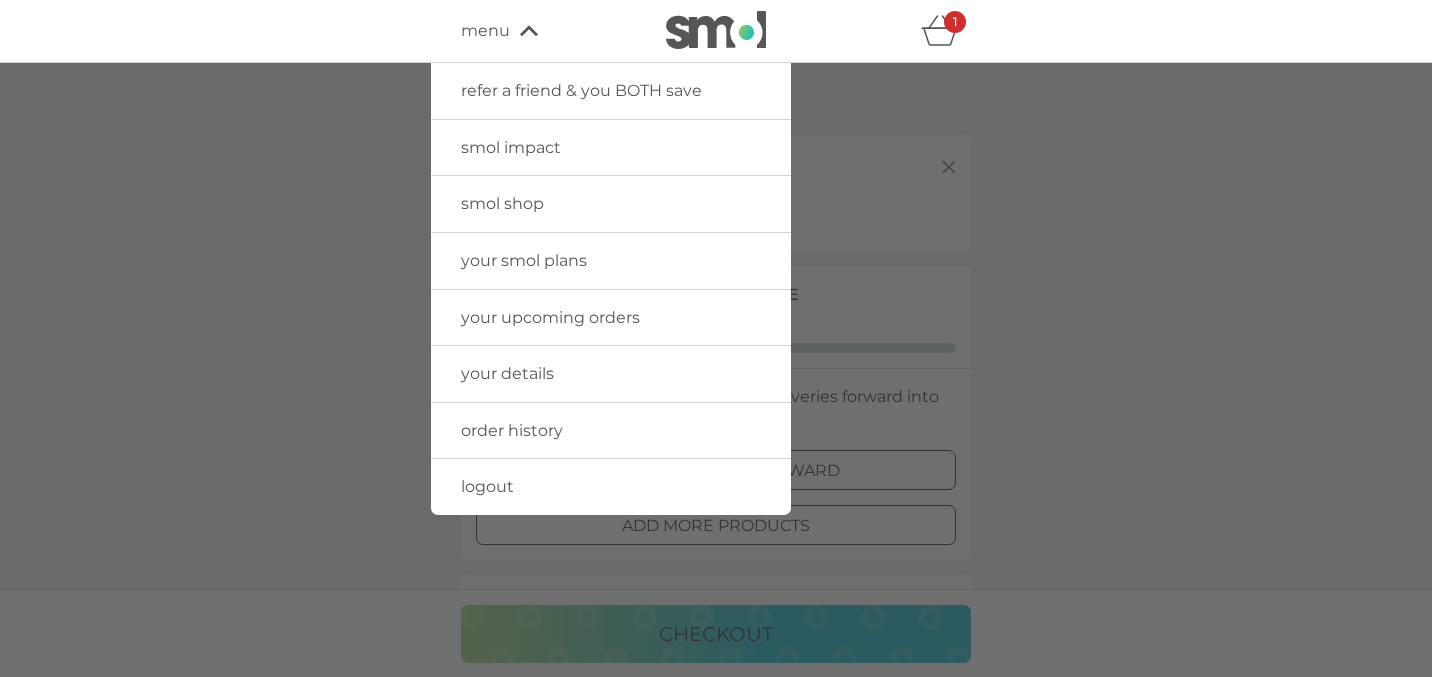 click on "order history" at bounding box center (611, 431) 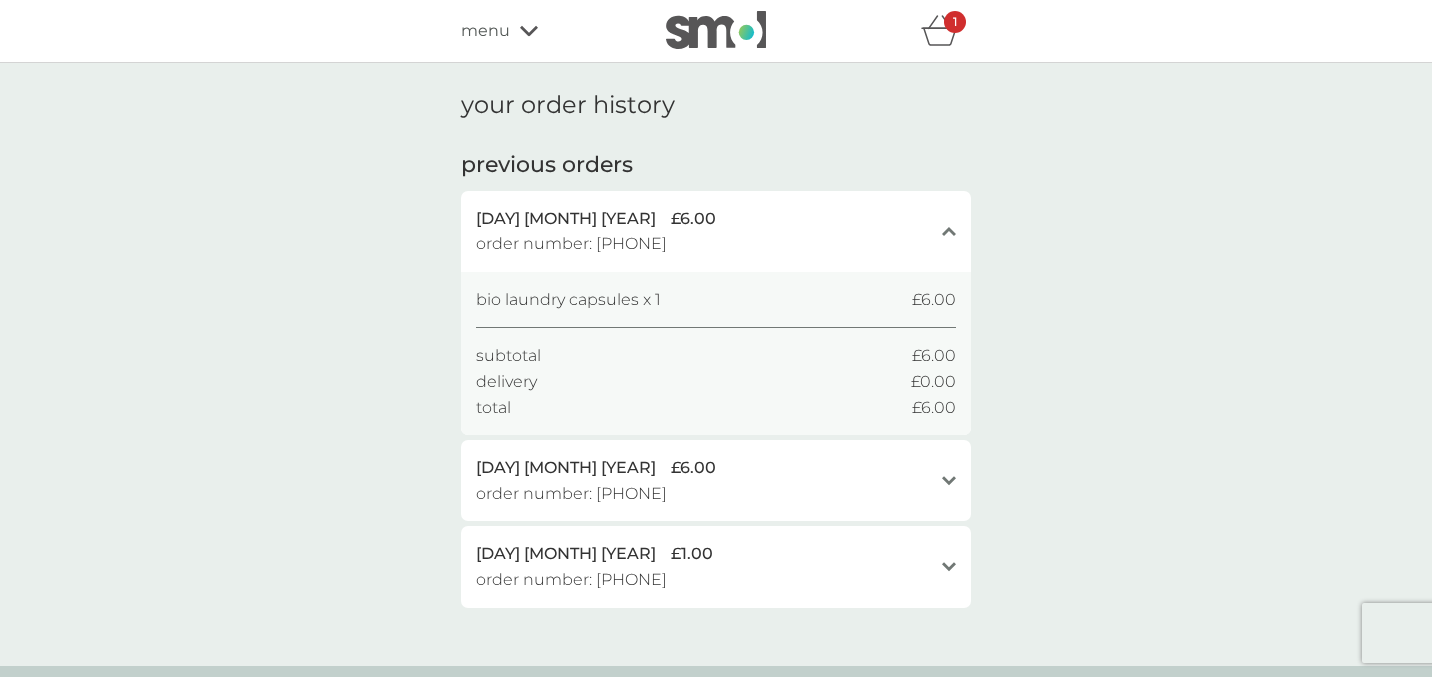 click on "menu" at bounding box center (546, 31) 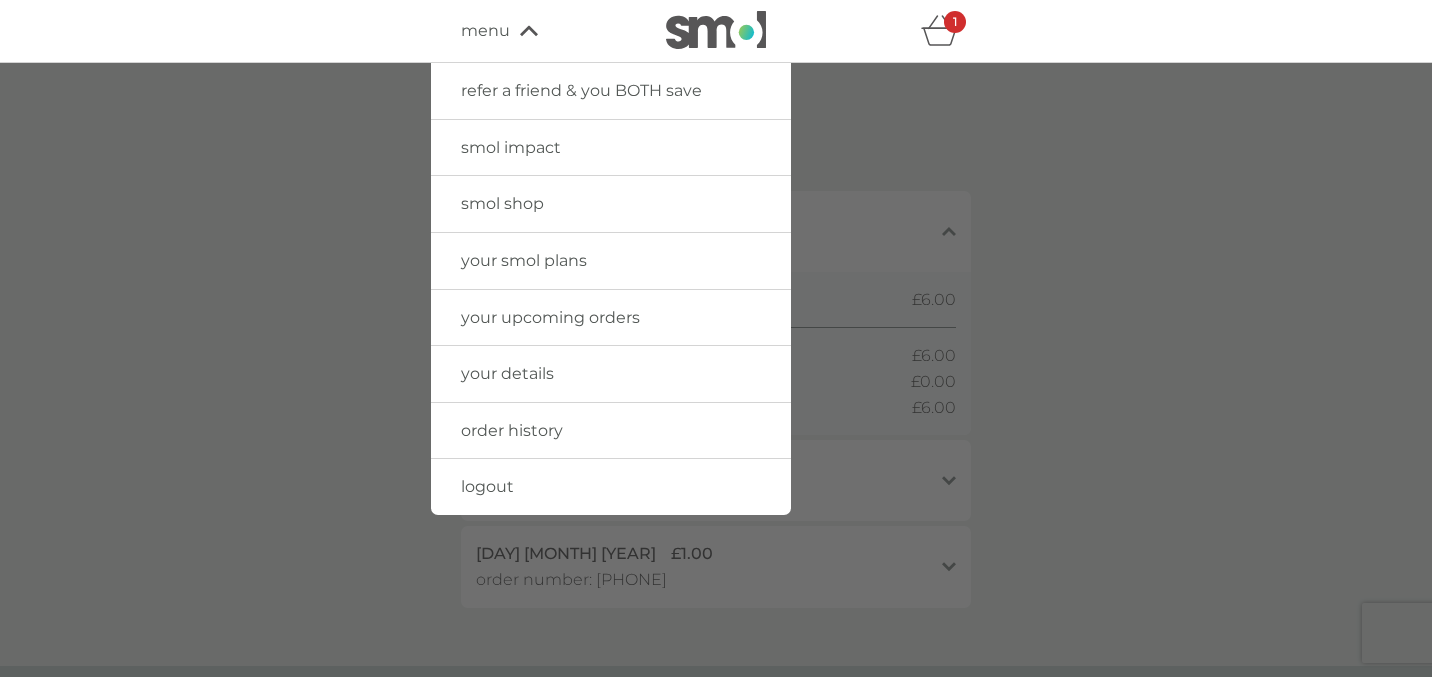 click at bounding box center [716, 401] 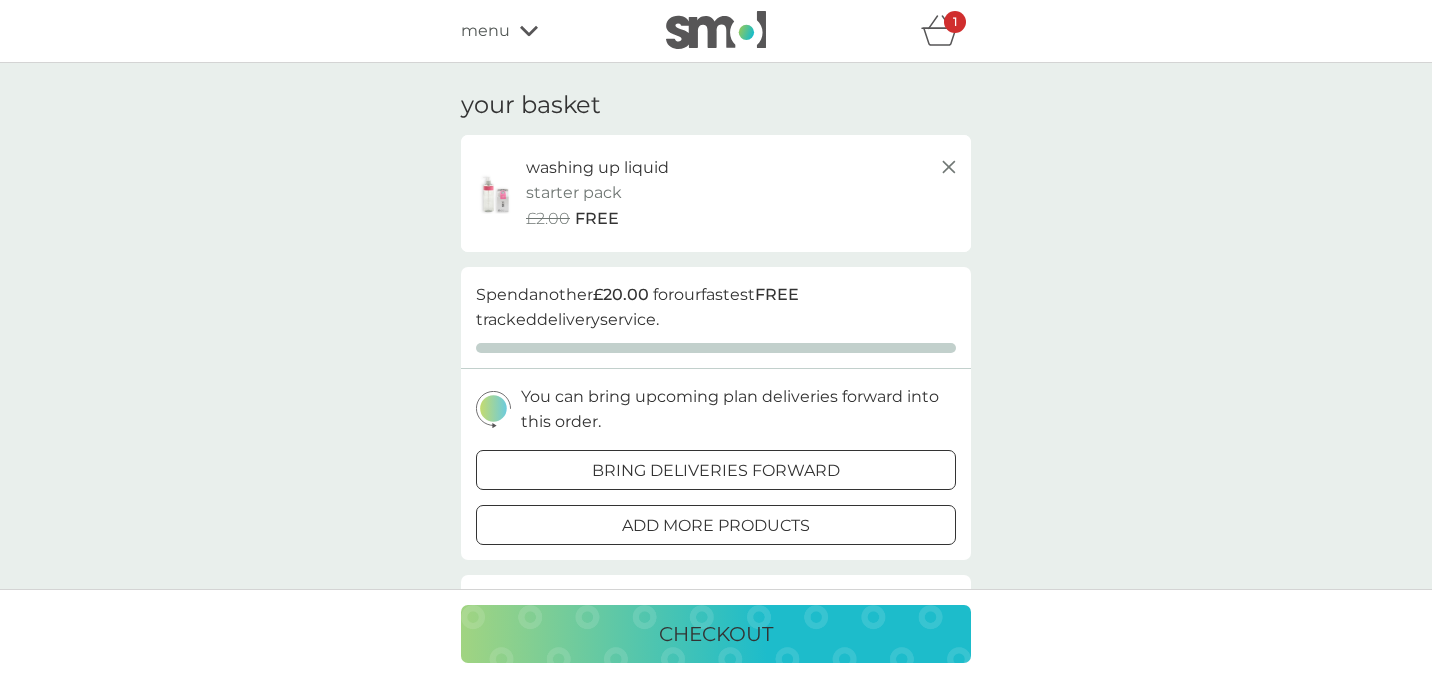 click on "refer a friend & you BOTH save smol impact smol shop your smol plans your upcoming orders your details order history logout menu 1" at bounding box center [716, 31] 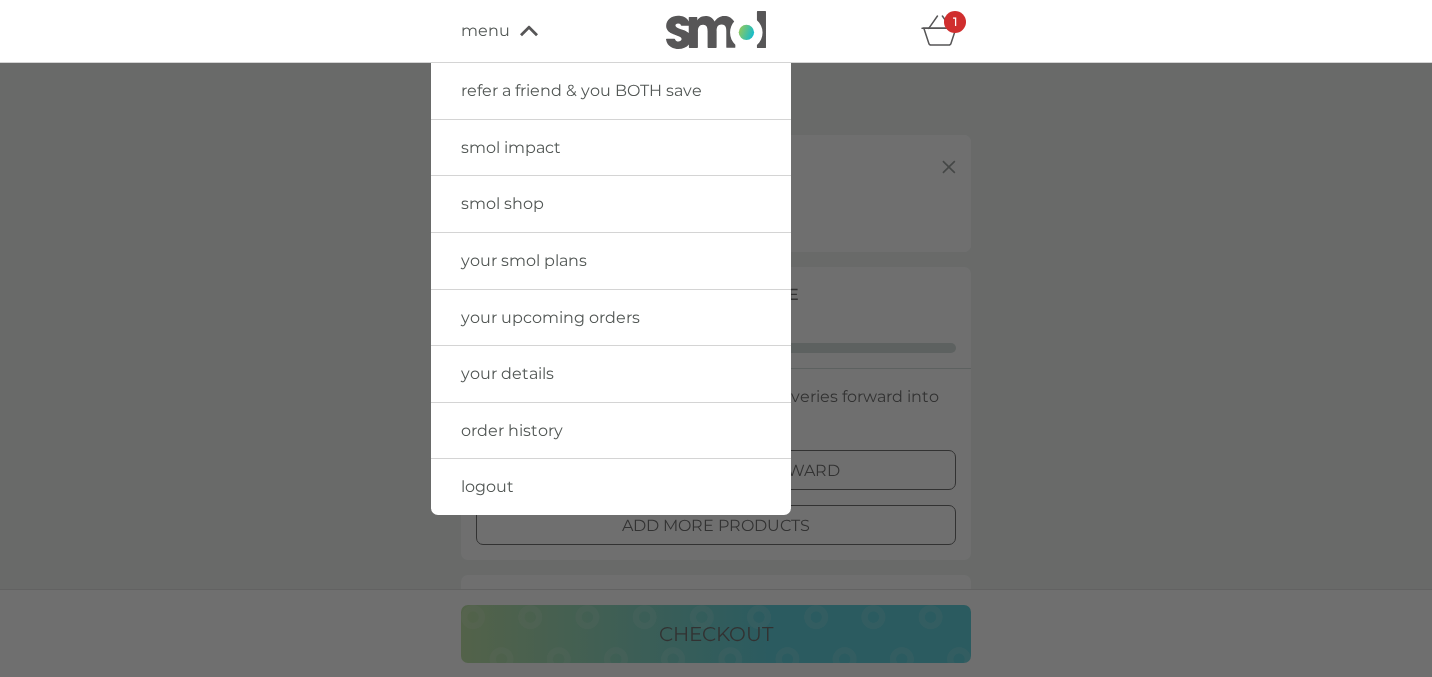 click on "your upcoming orders" at bounding box center [611, 318] 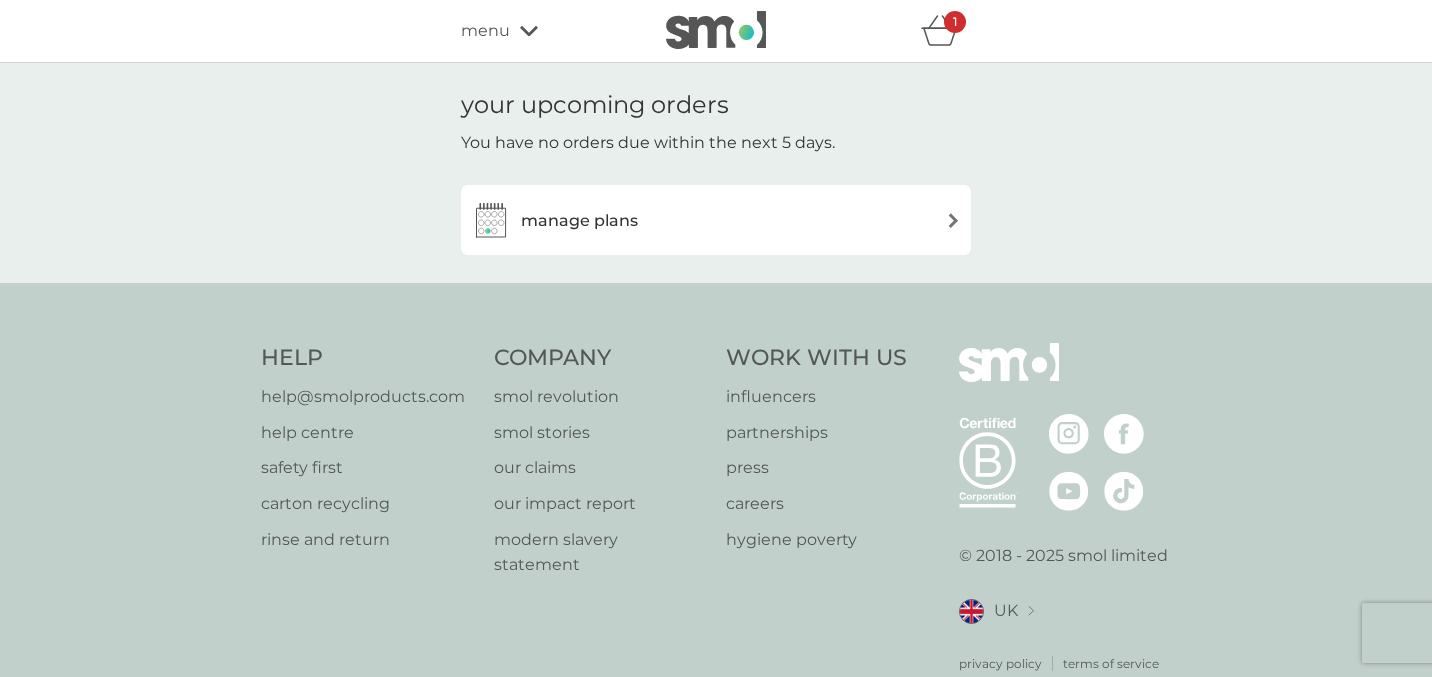 click on "manage plans" at bounding box center [716, 220] 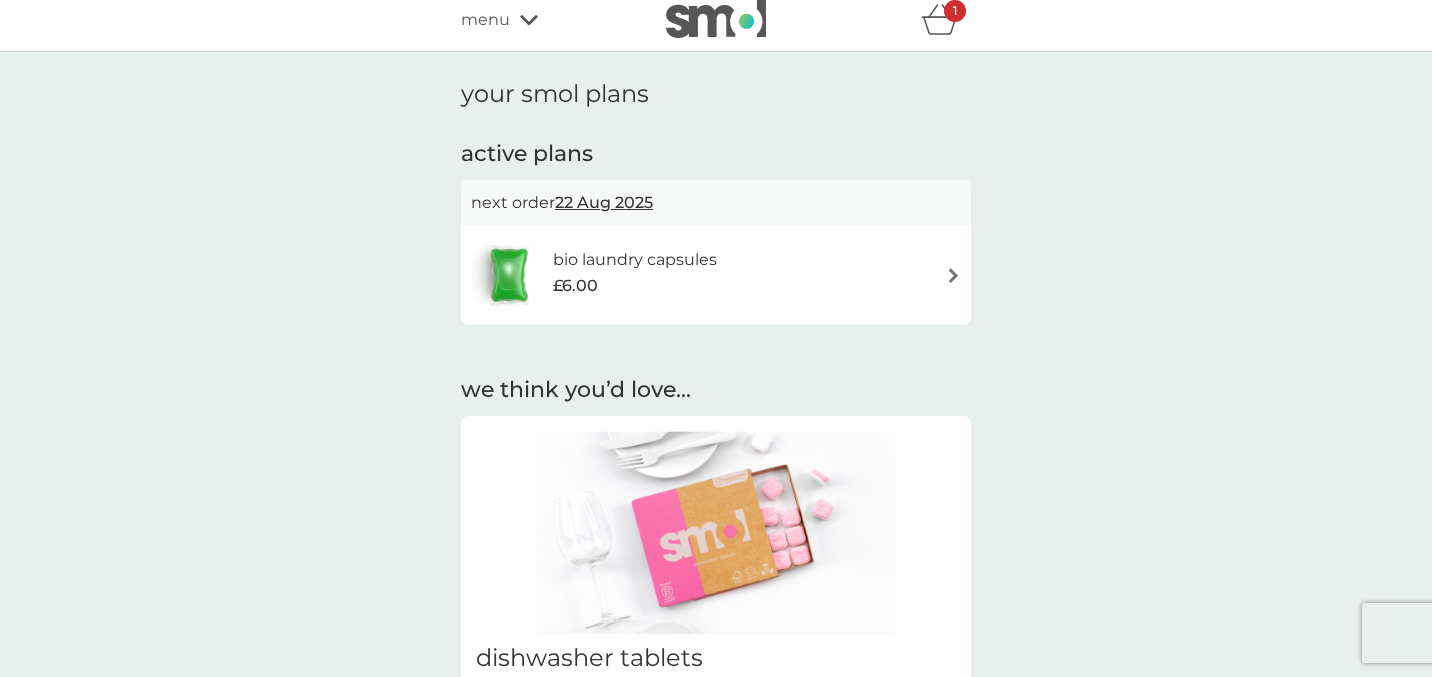 scroll, scrollTop: 2, scrollLeft: 0, axis: vertical 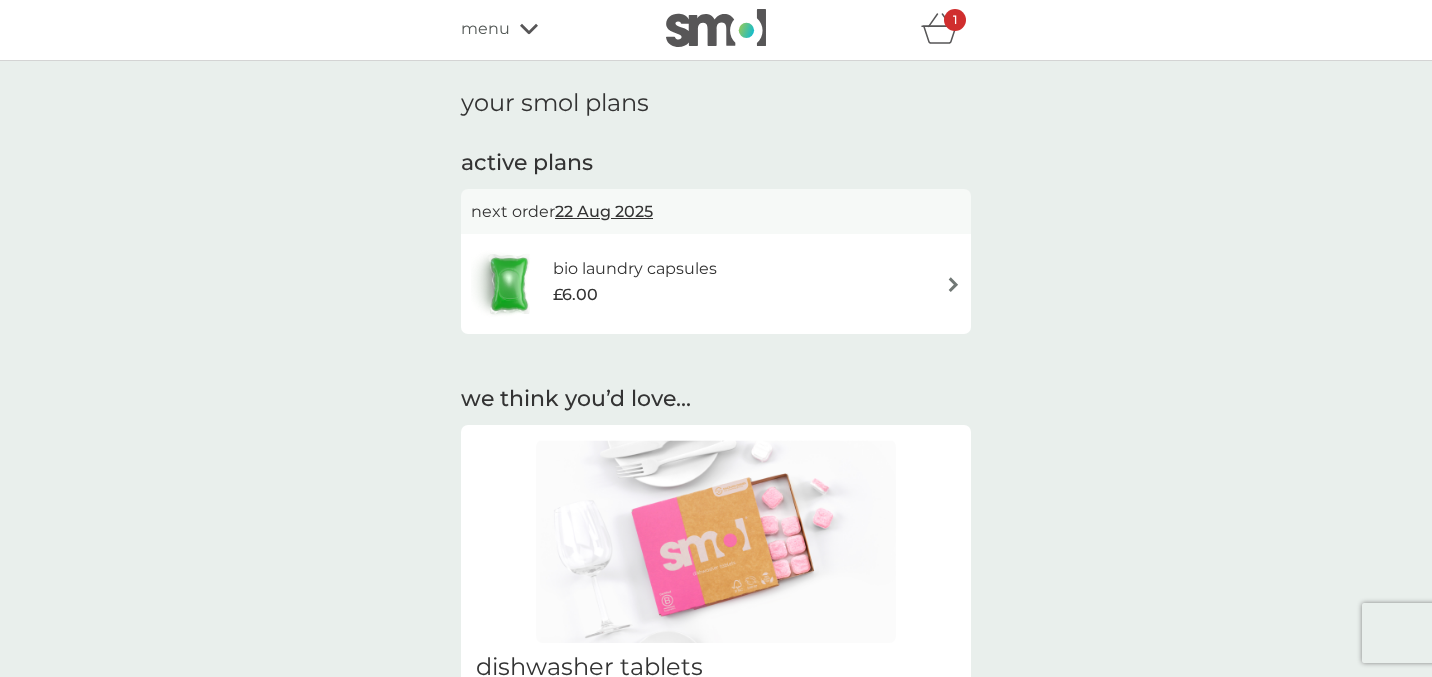 click on "£6.00" at bounding box center (635, 295) 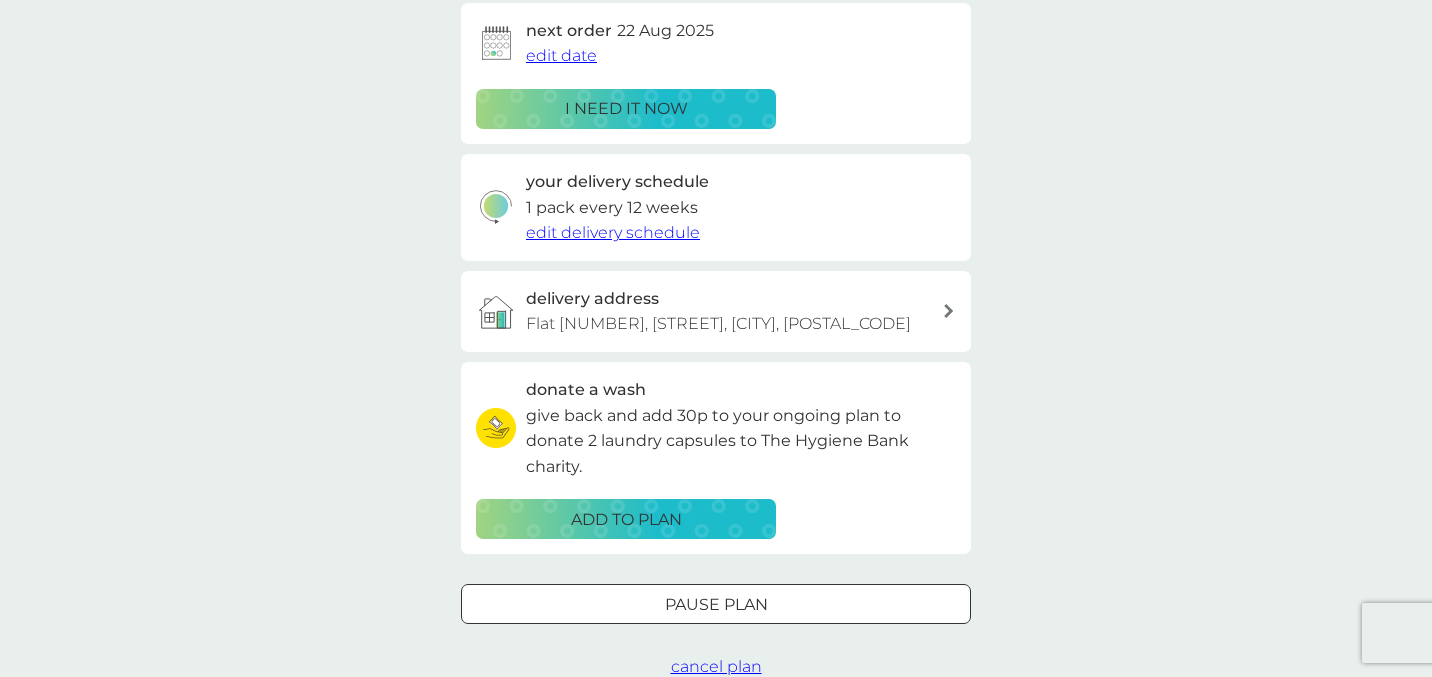 scroll, scrollTop: 338, scrollLeft: 0, axis: vertical 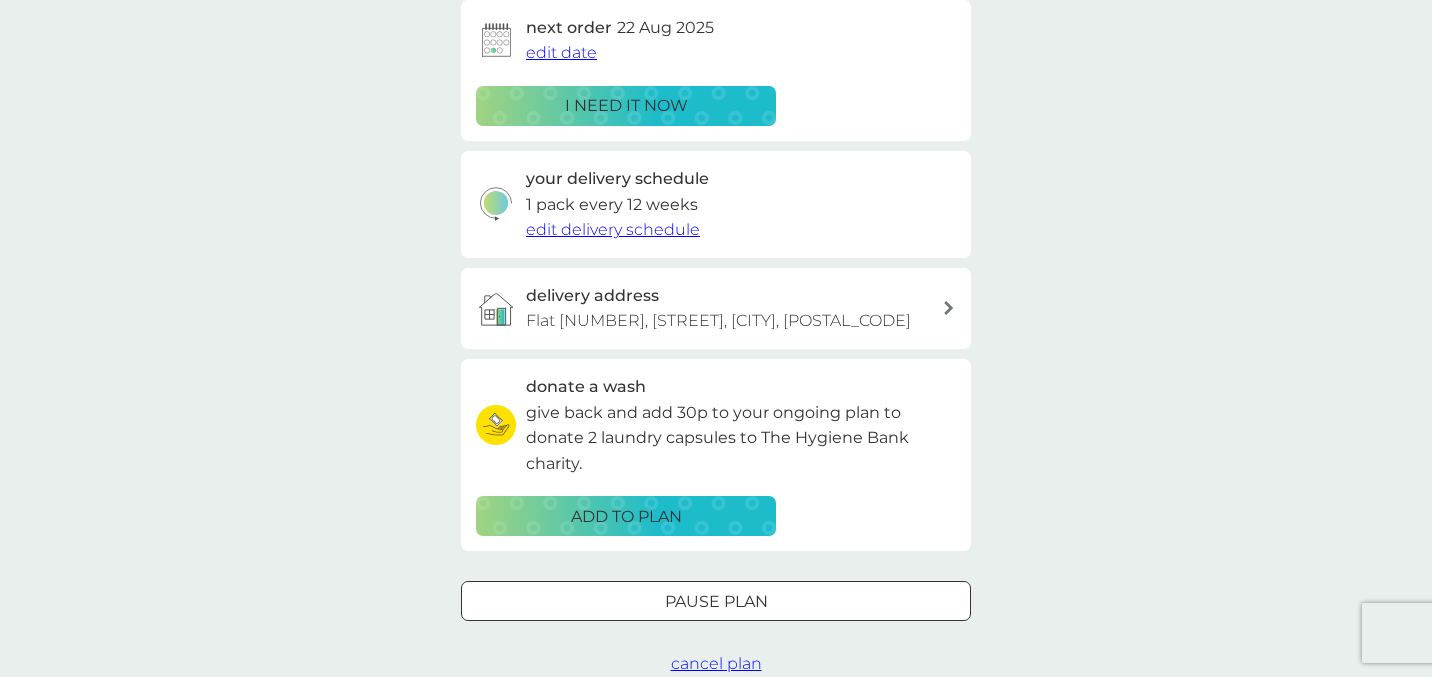 click on "cancel plan" at bounding box center [716, 663] 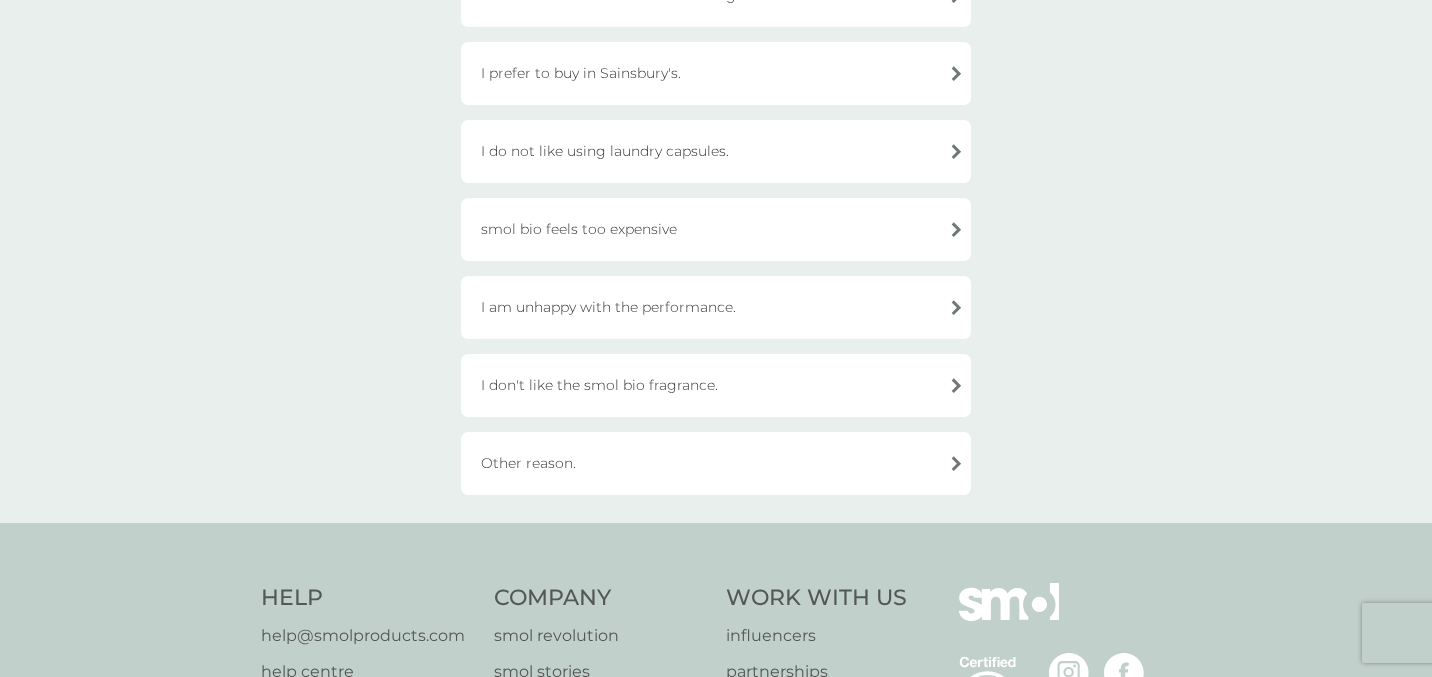 scroll, scrollTop: 587, scrollLeft: 0, axis: vertical 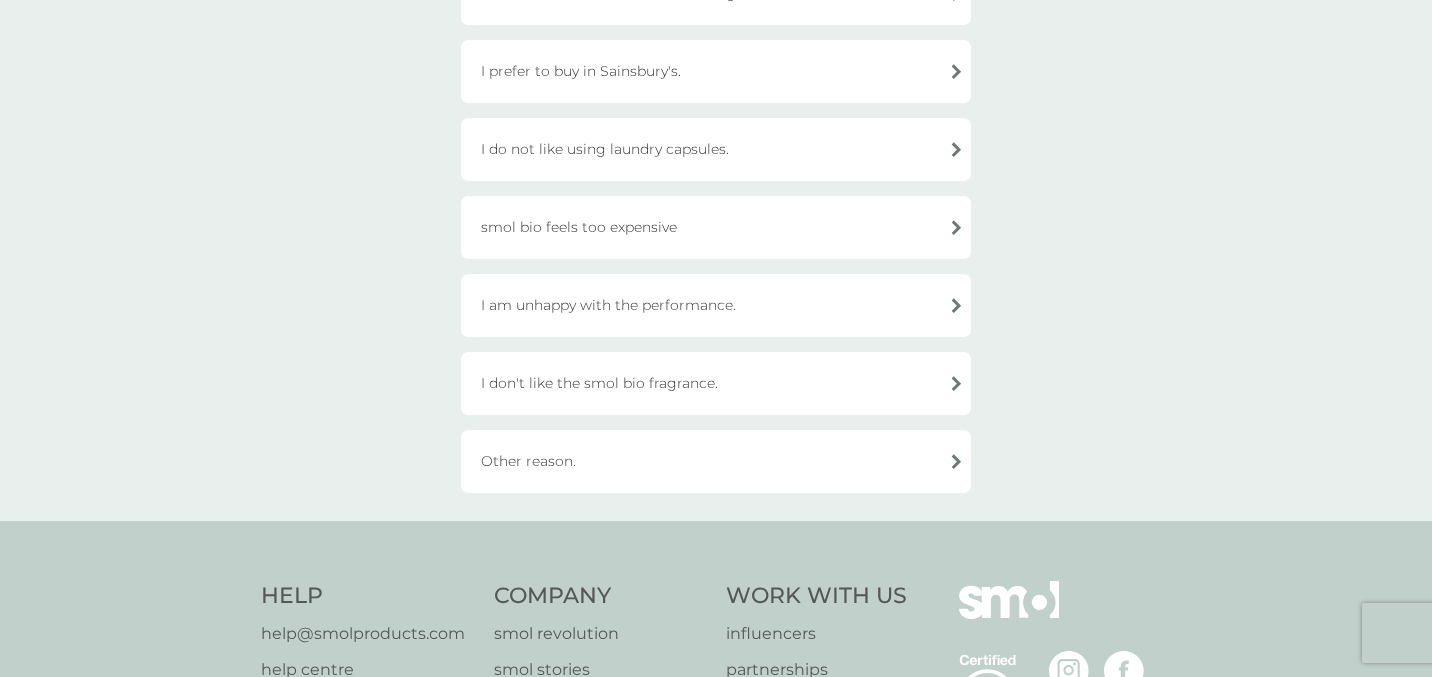 click on "Other reason." at bounding box center (716, 461) 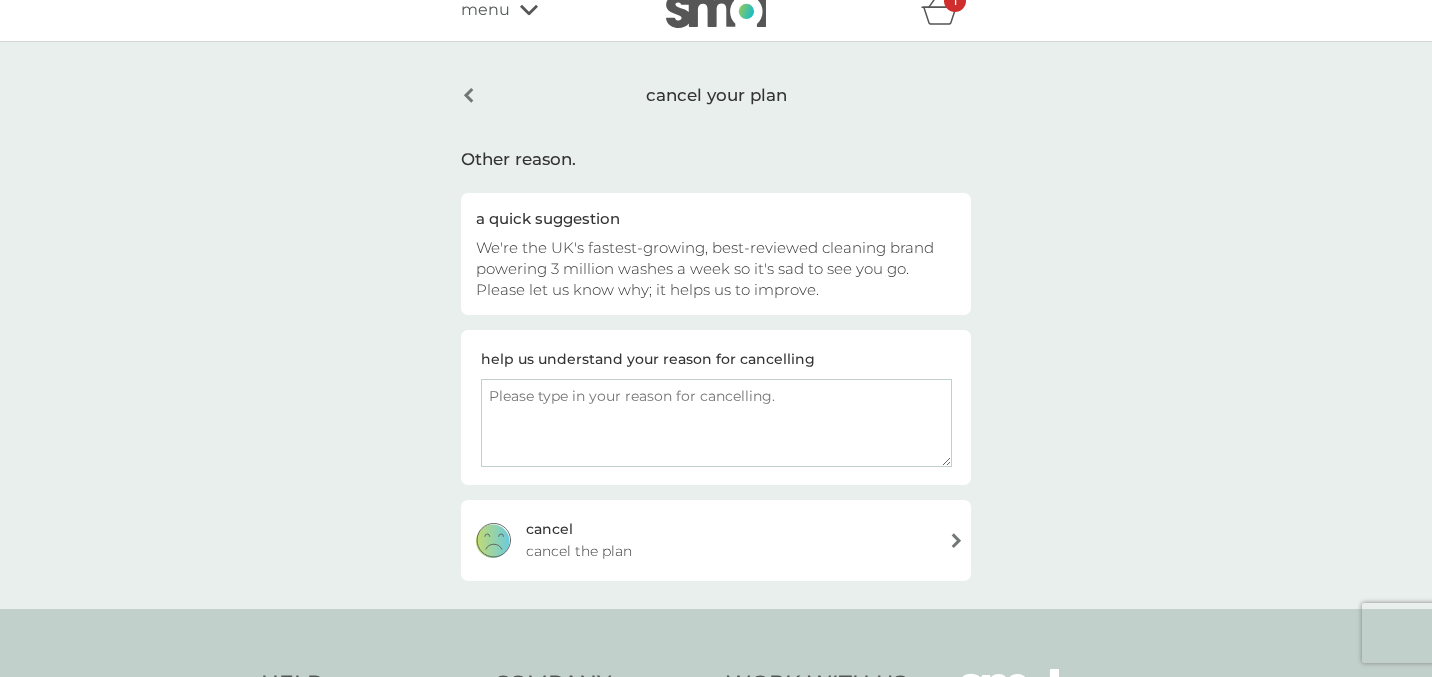scroll, scrollTop: 20, scrollLeft: 0, axis: vertical 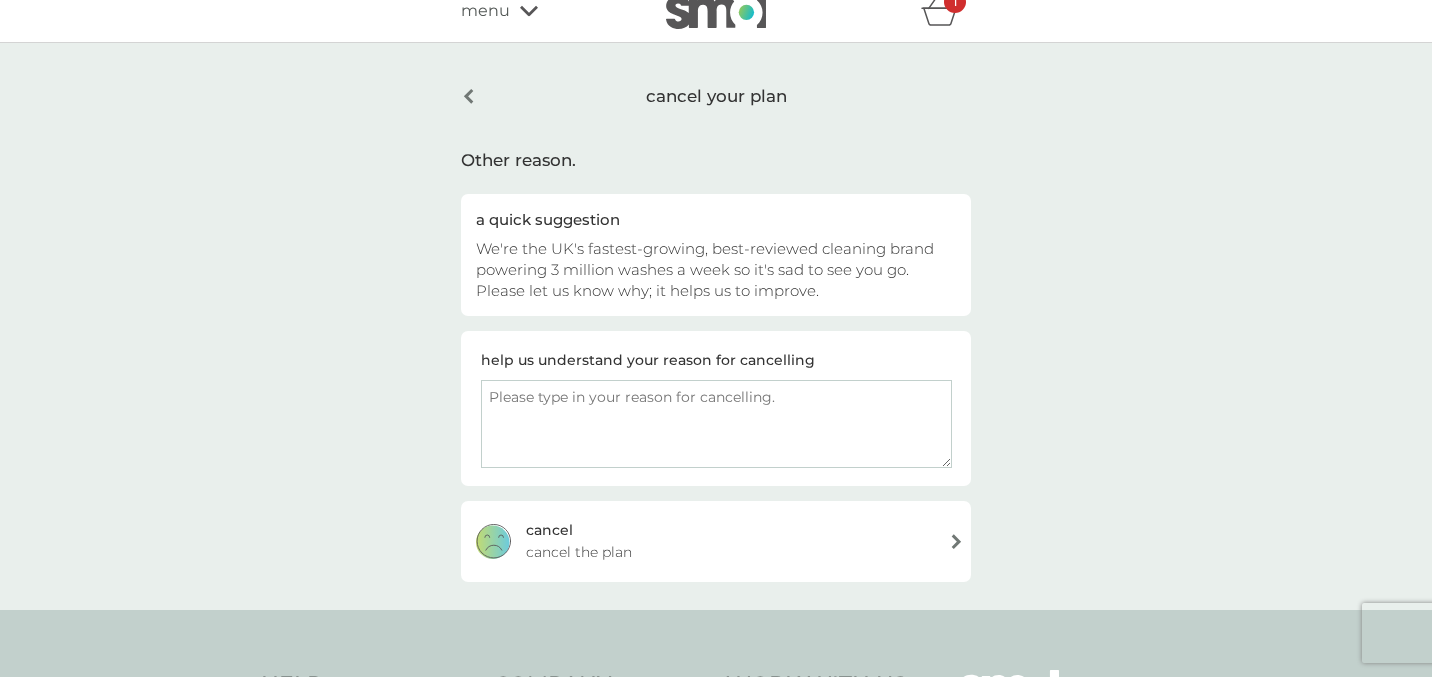 click at bounding box center [716, 424] 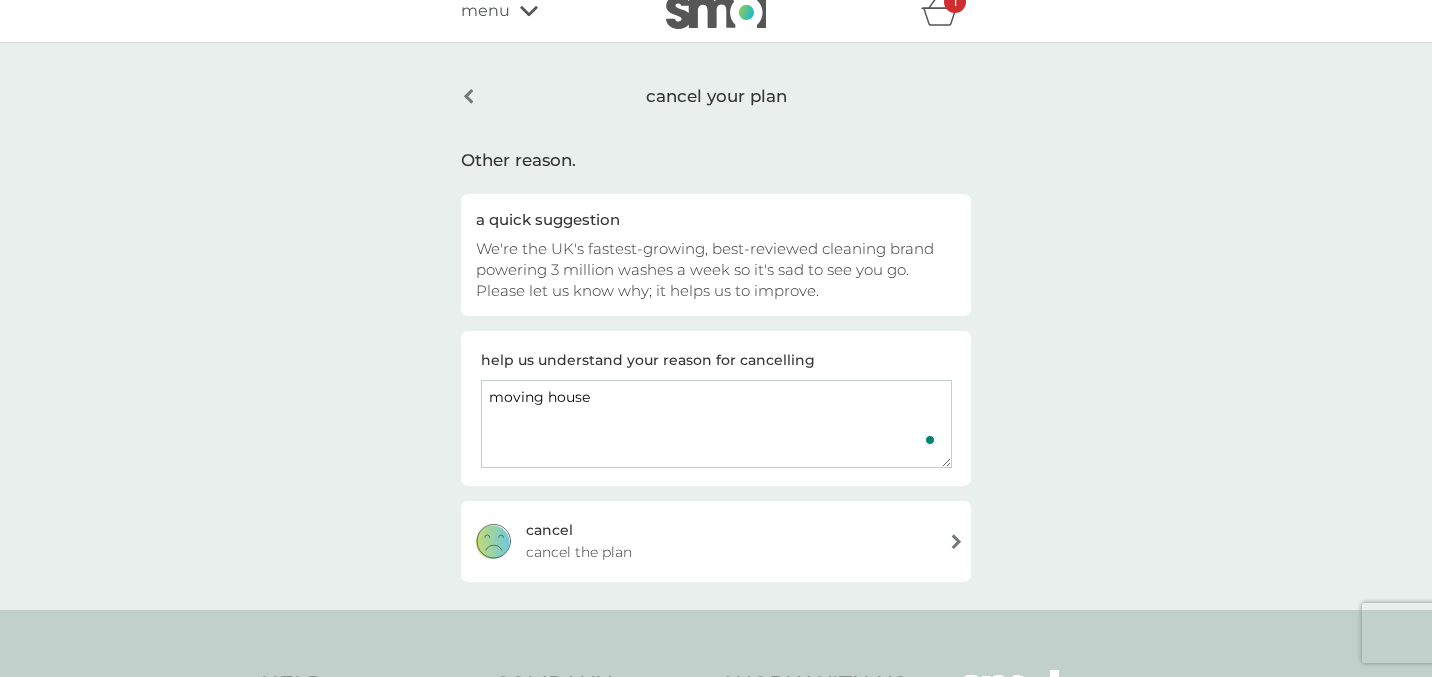 type on "moving house" 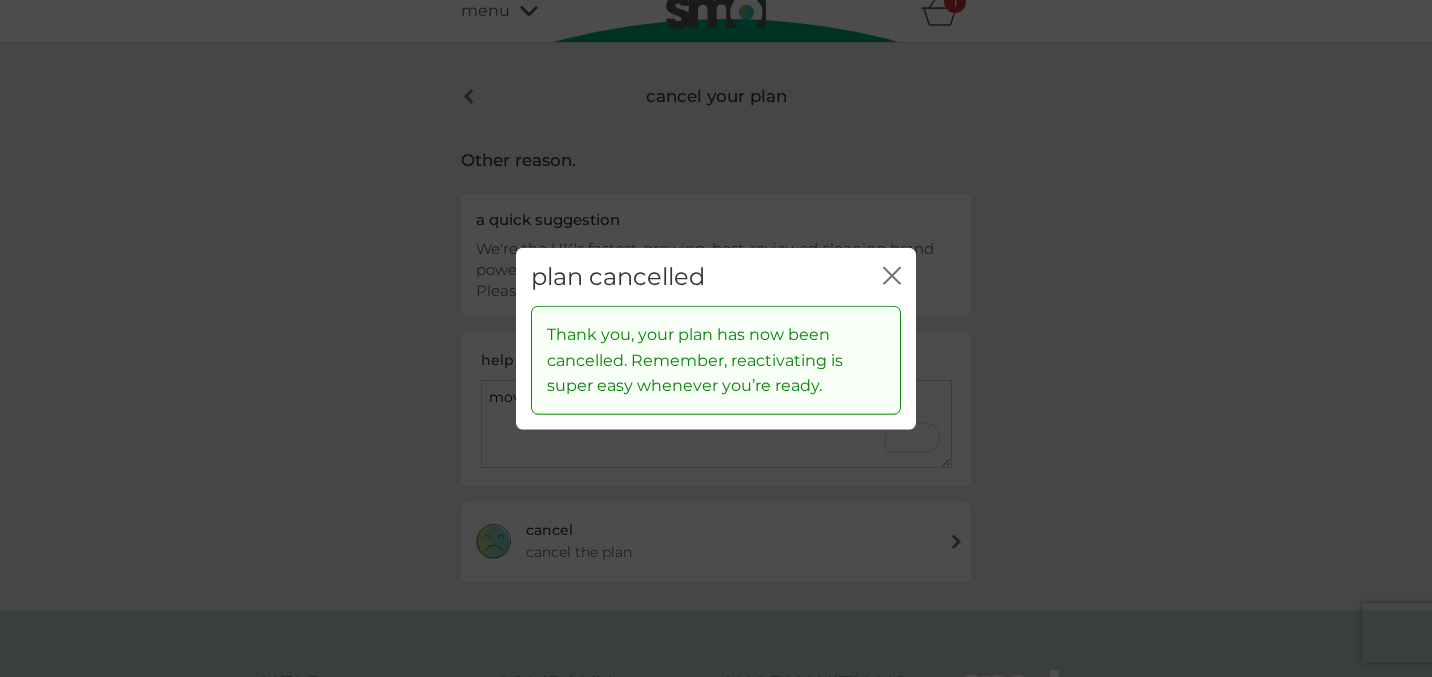 click 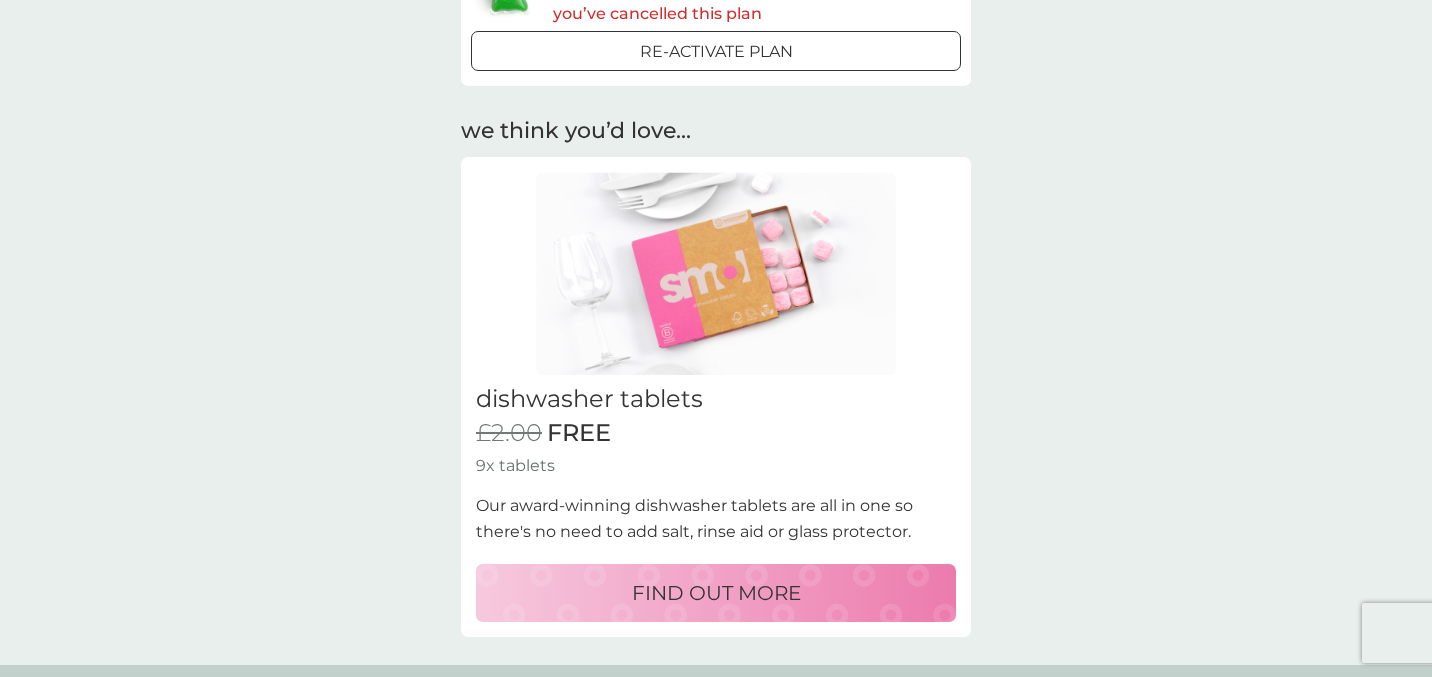 scroll, scrollTop: 0, scrollLeft: 0, axis: both 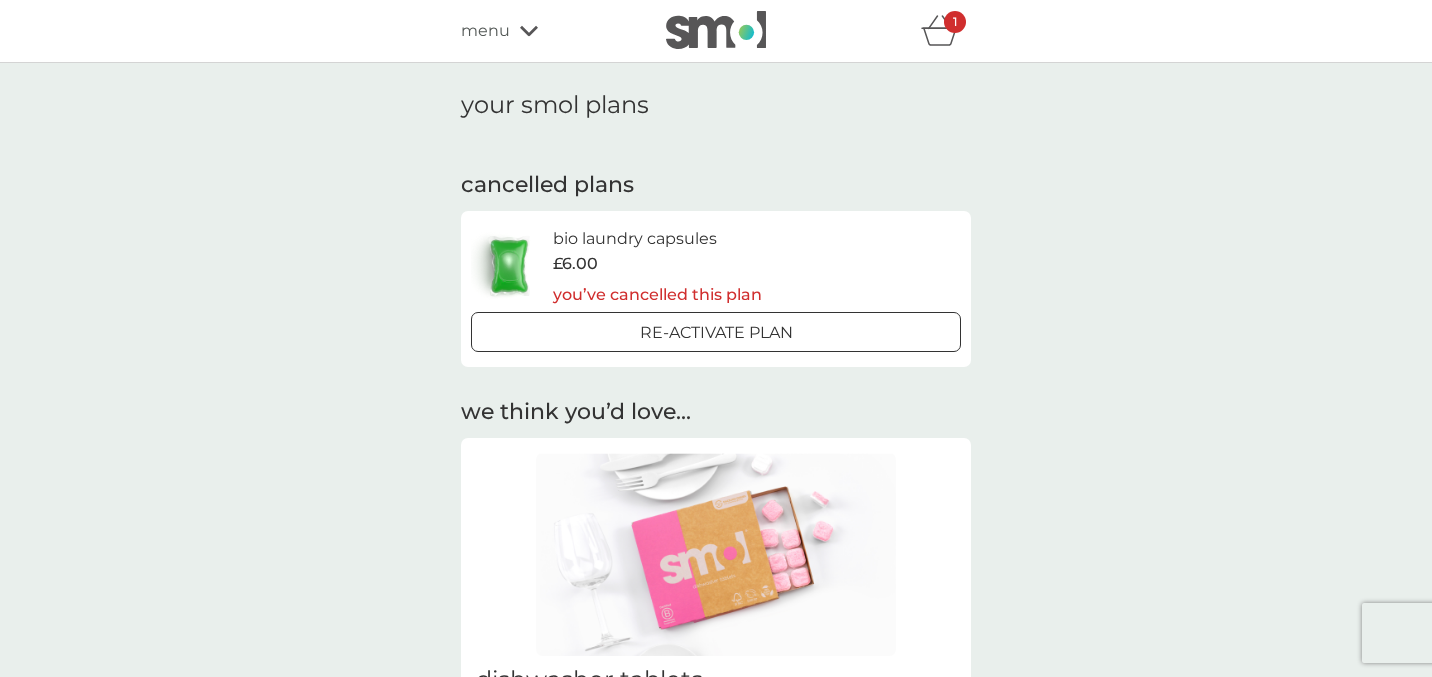 click 